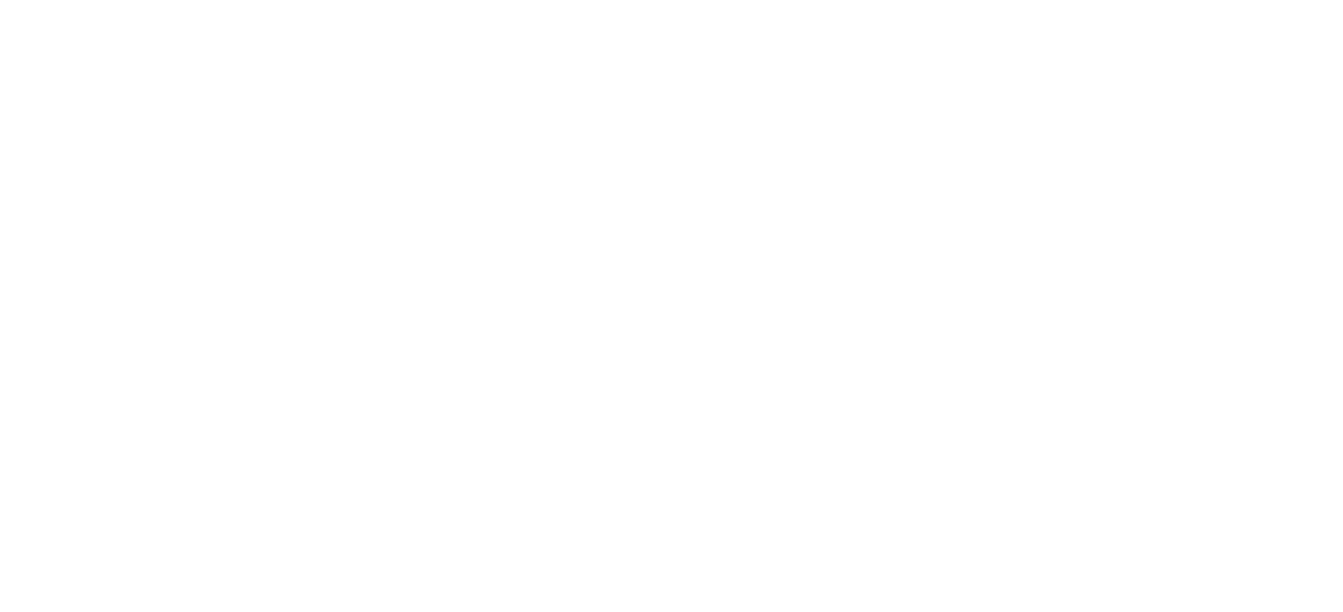 scroll, scrollTop: 0, scrollLeft: 0, axis: both 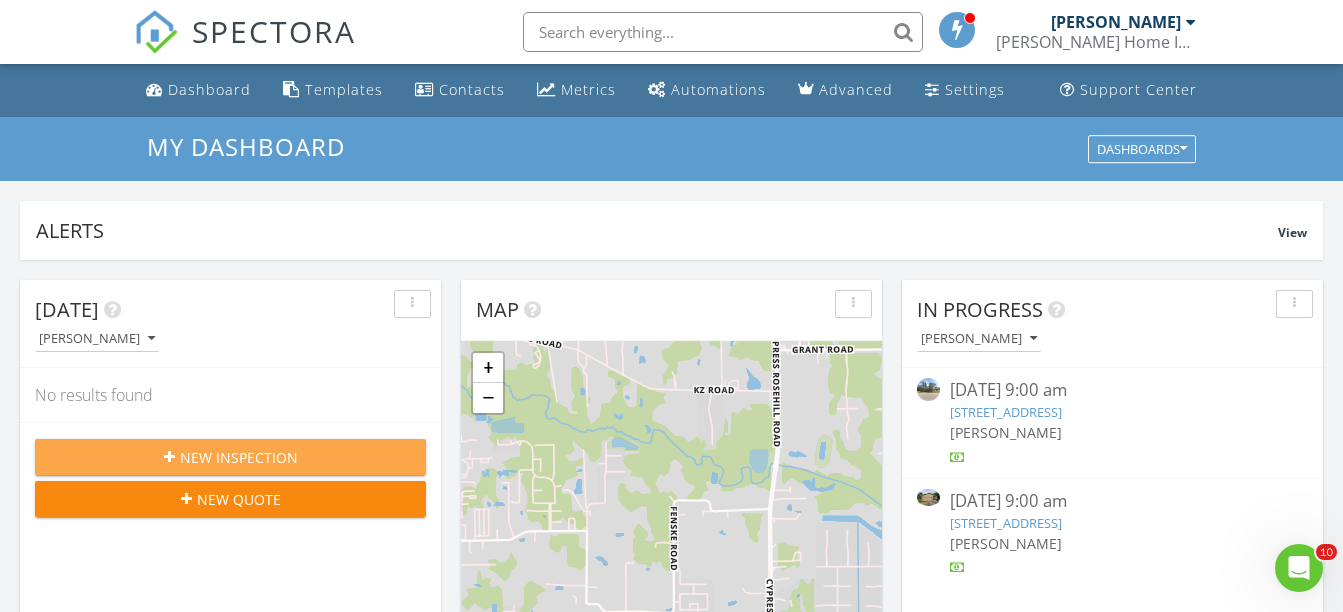 click on "New Inspection" at bounding box center [239, 457] 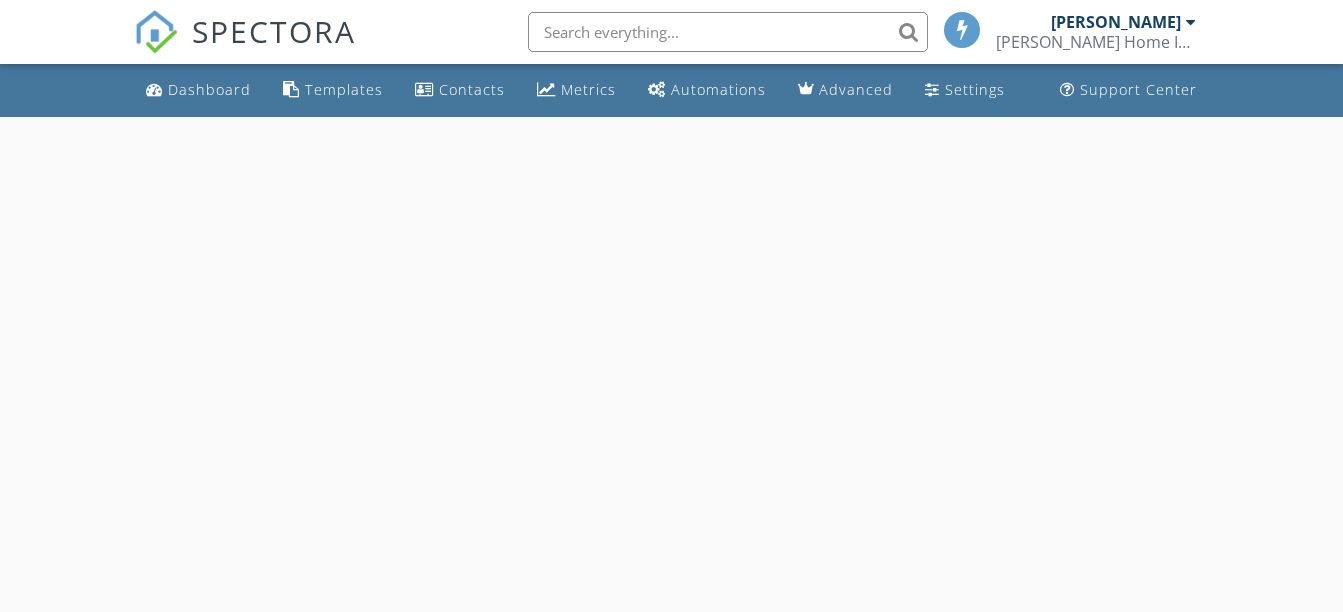 scroll, scrollTop: 0, scrollLeft: 0, axis: both 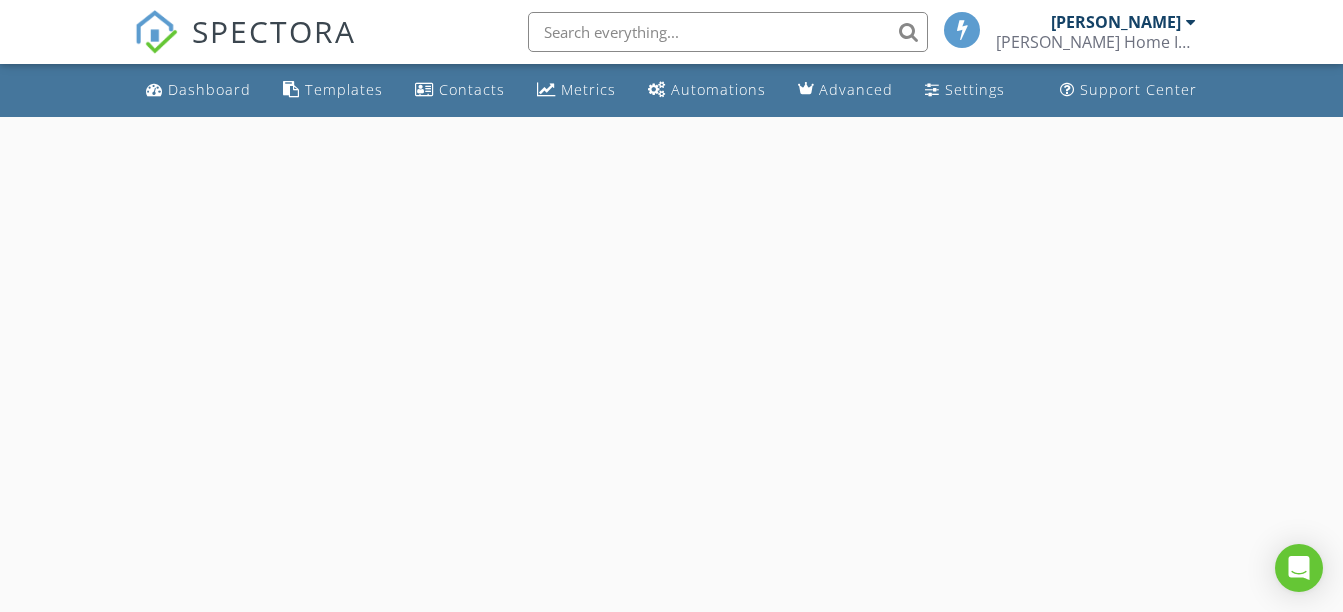 select on "6" 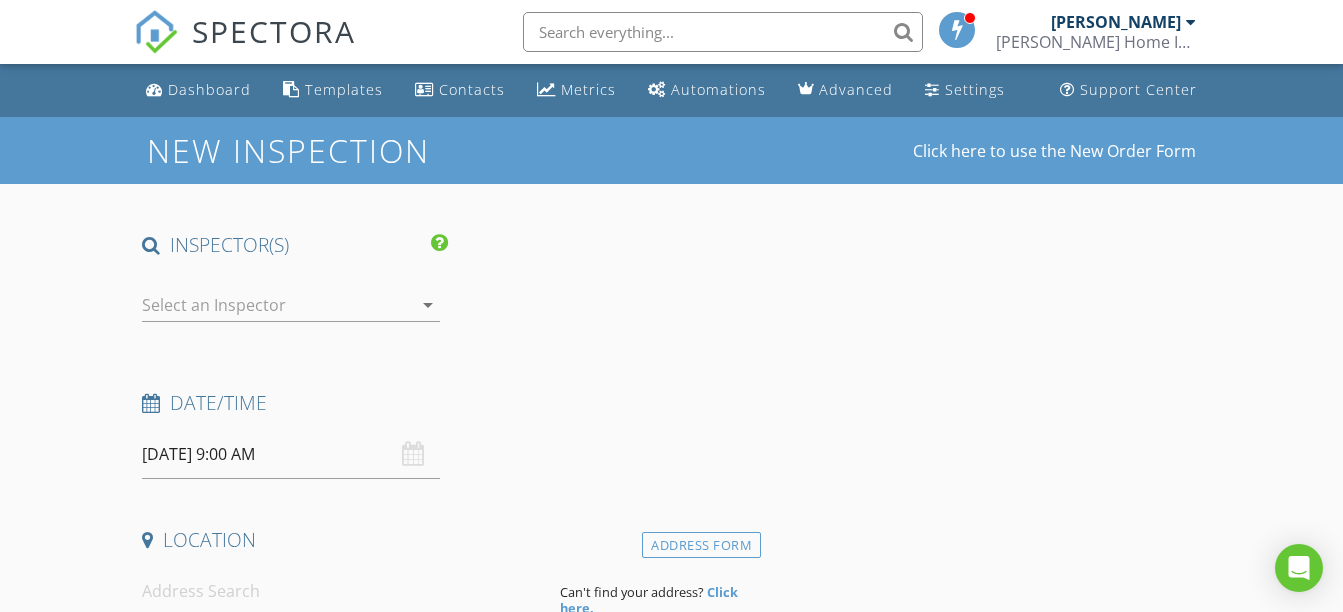 scroll, scrollTop: 0, scrollLeft: 0, axis: both 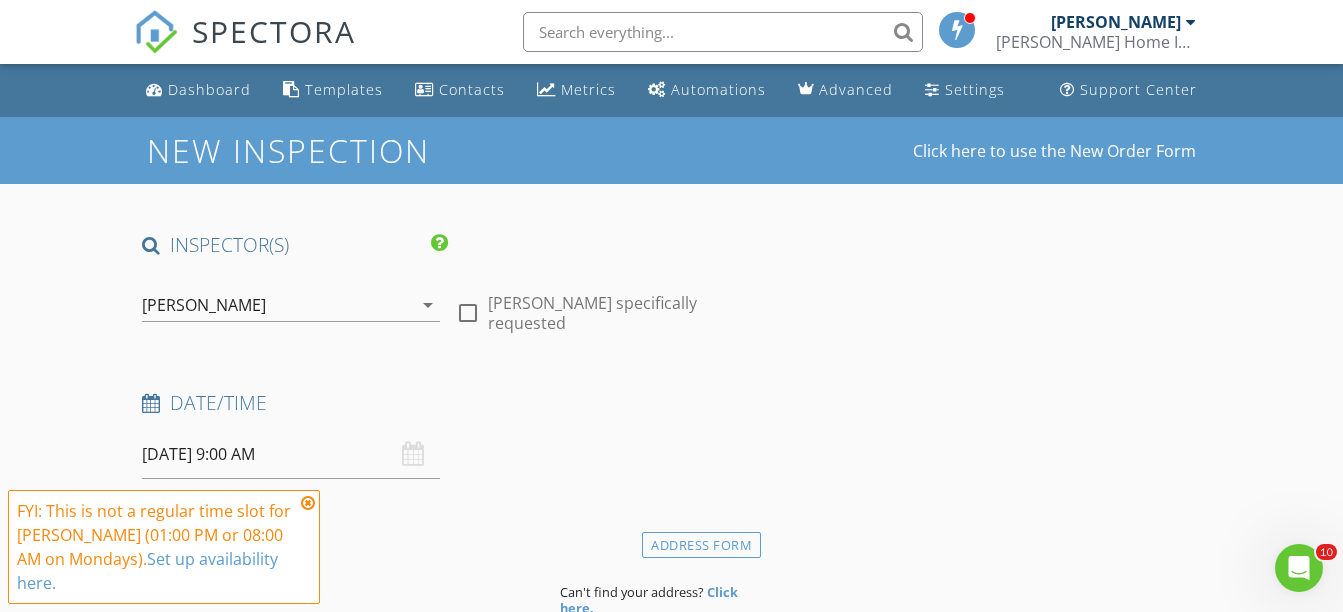 click on "[DATE] 9:00 AM" at bounding box center (290, 454) 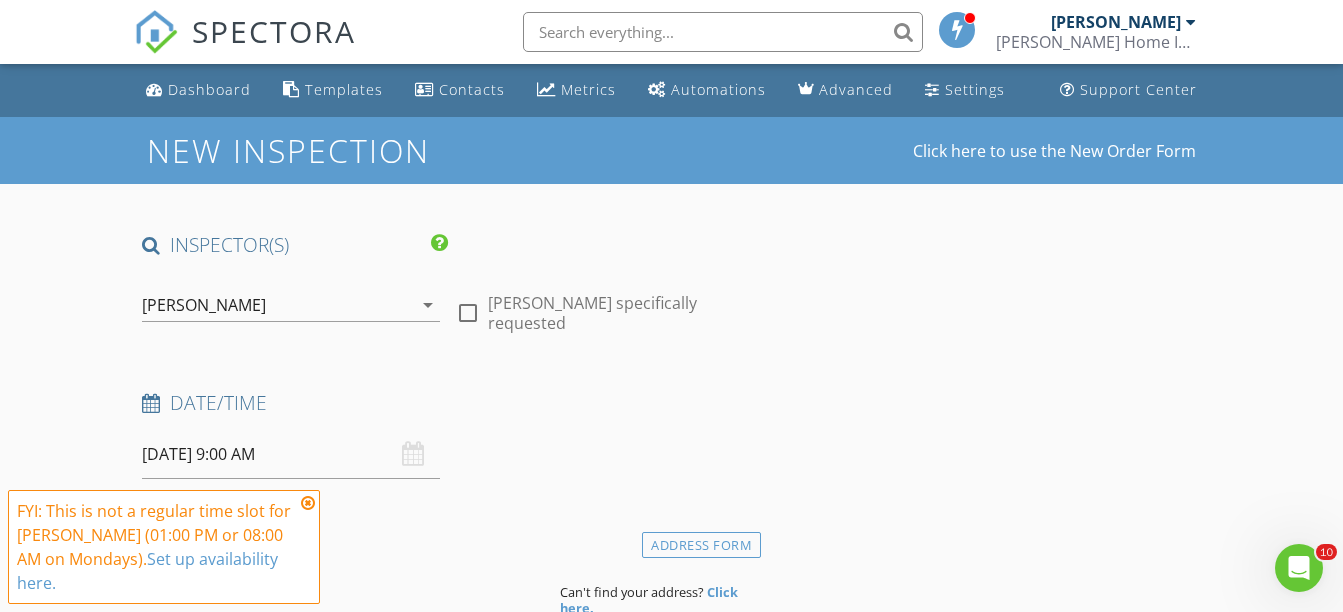click on "INSPECTOR(S)
check_box   [PERSON_NAME]   PRIMARY   [PERSON_NAME] arrow_drop_down   check_box_outline_blank [PERSON_NAME] specifically requested
Date/Time
[DATE] 9:00 AM
Location
Address Form       Can't find your address?   Click here.
client
check_box Enable Client CC email for this inspection   Client Search     check_box_outline_blank Client is a Company/Organization     First Name   Last Name   Email   CC Email   Phone   Address   City   State   Zip       Notes   Private Notes
ADD ADDITIONAL client
SERVICES
arrow_drop_down     Select Discount Code arrow_drop_down    Charges       TOTAL   $0.00    Duration    No services with durations selected      Templates    No templates selected    Agreements    No agreements selected
Manual Edit
TOTAL:   $0.00" at bounding box center [447, 1746] 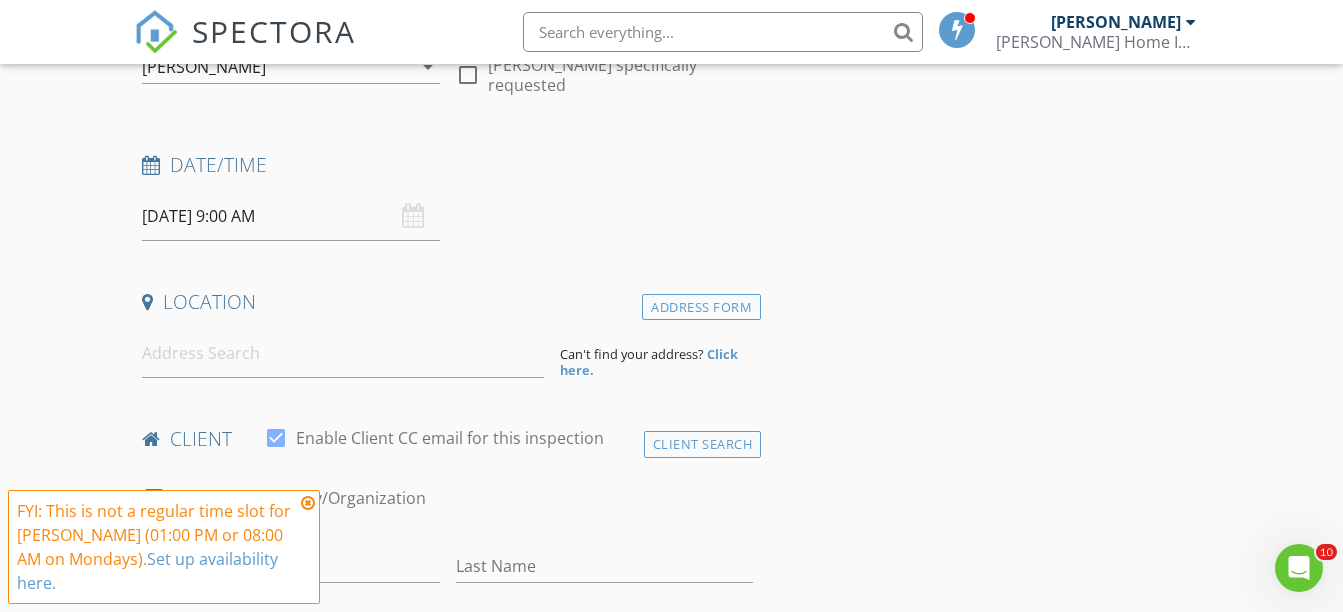 scroll, scrollTop: 300, scrollLeft: 0, axis: vertical 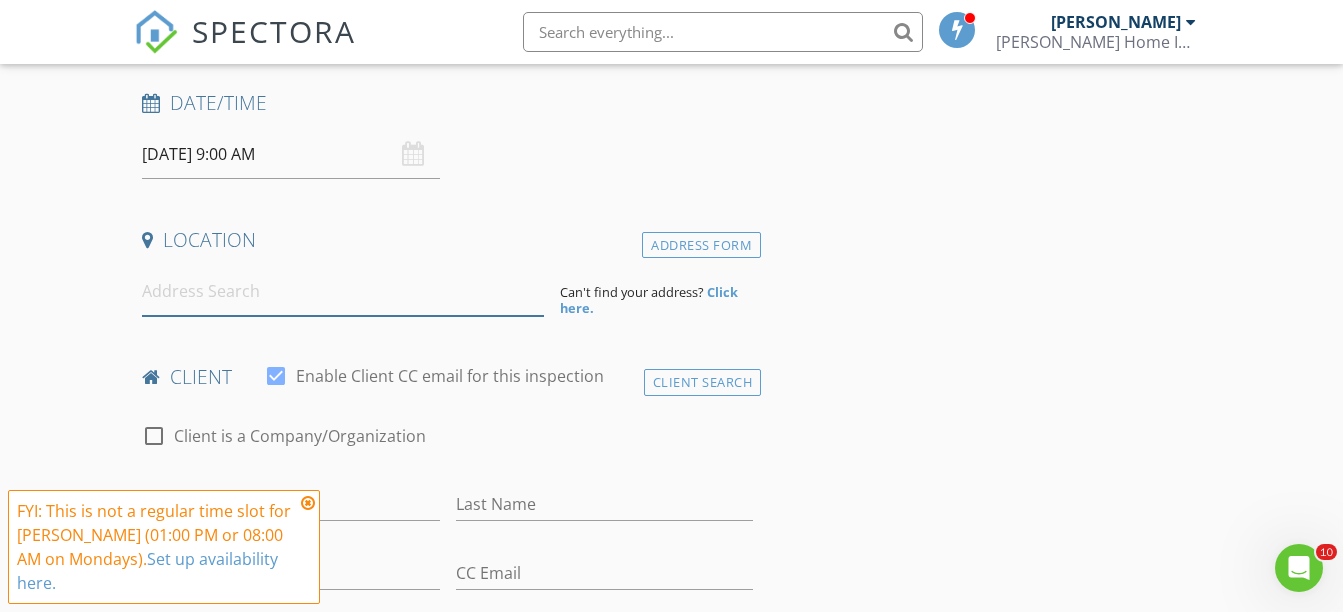 click at bounding box center [343, 291] 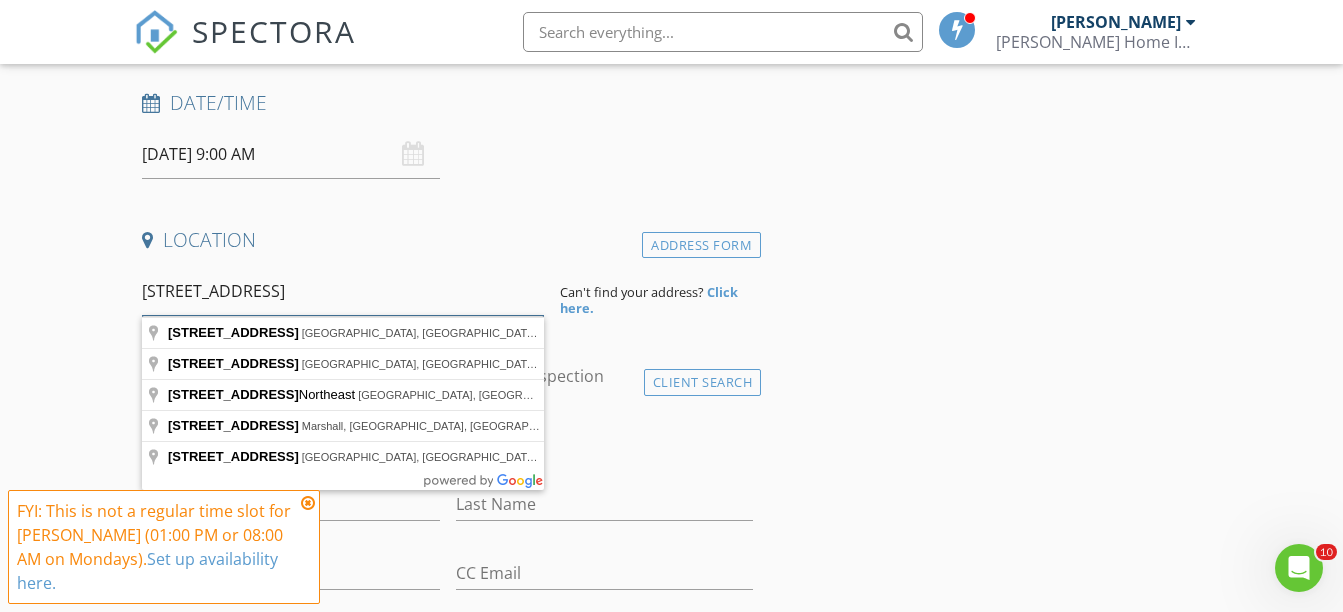 type on "[STREET_ADDRESS]" 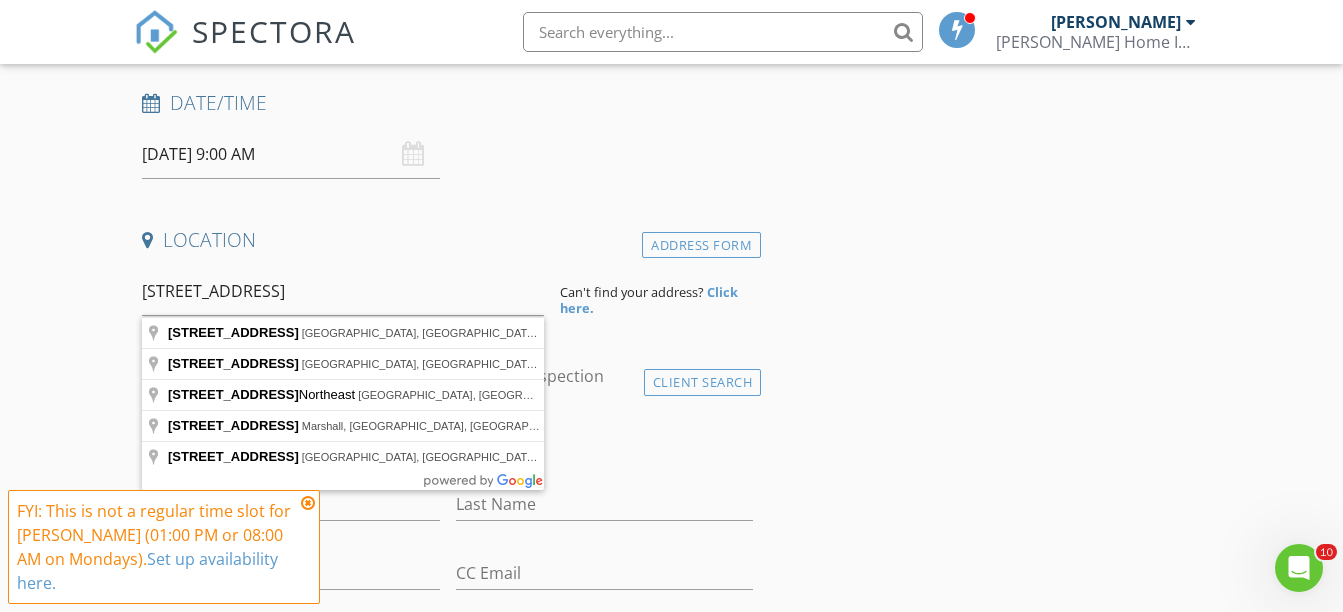 click on "Location" at bounding box center [447, 240] 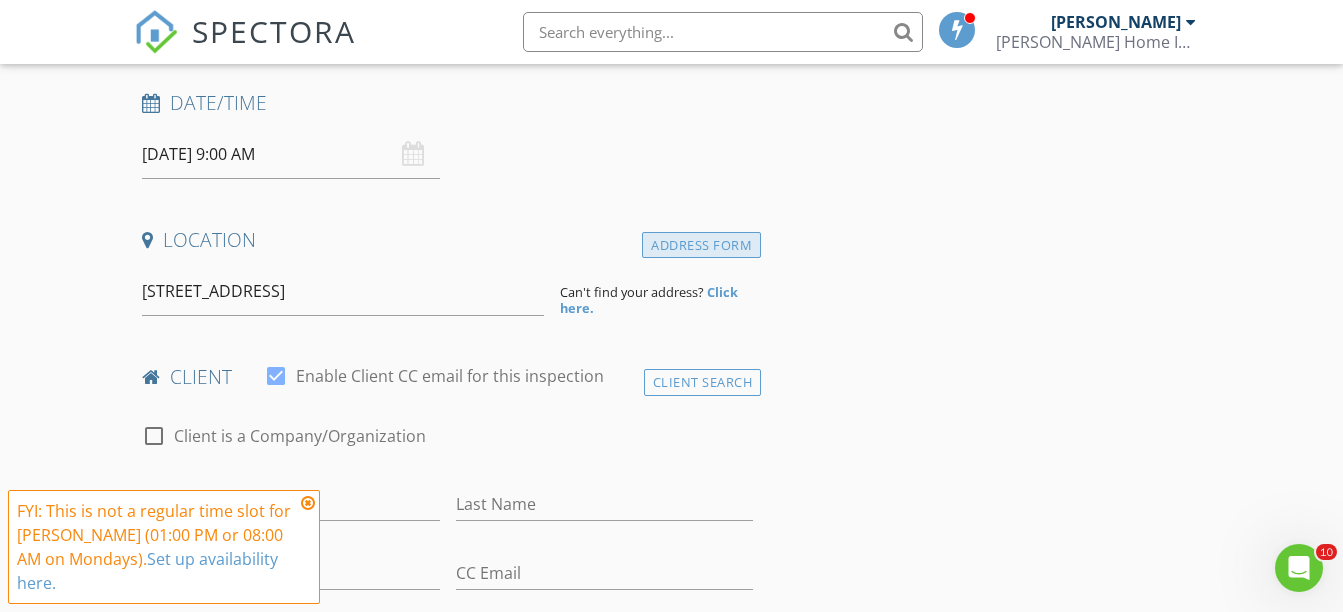 click on "Address Form" at bounding box center [701, 245] 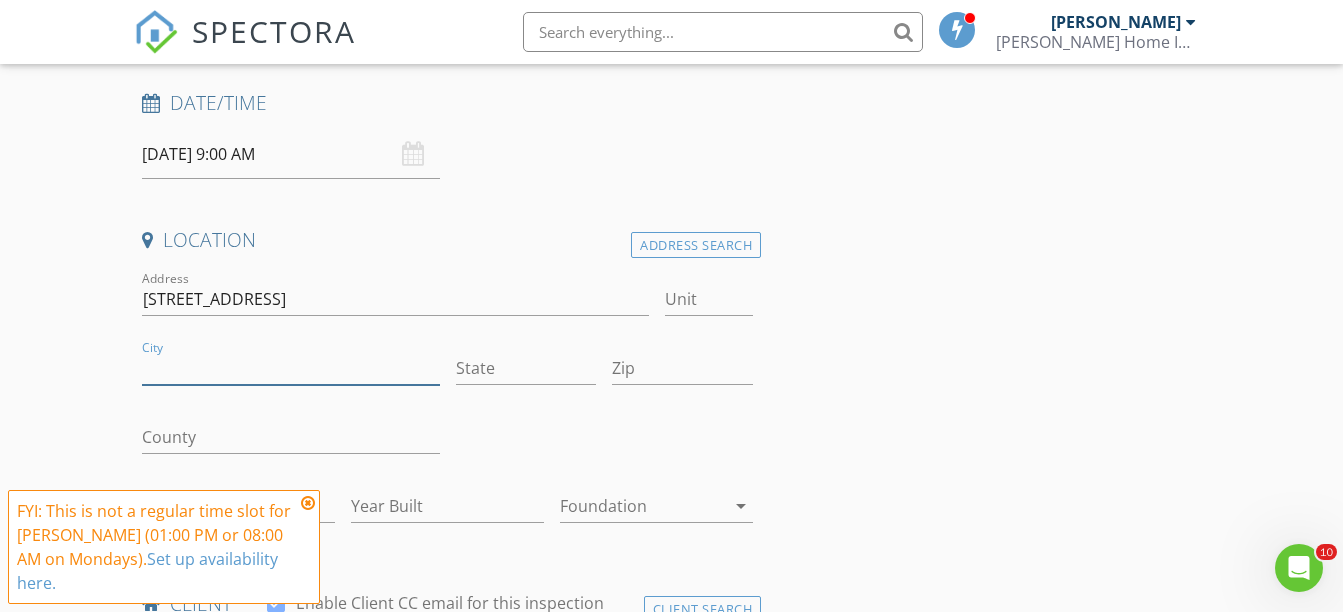 click on "City" at bounding box center (290, 368) 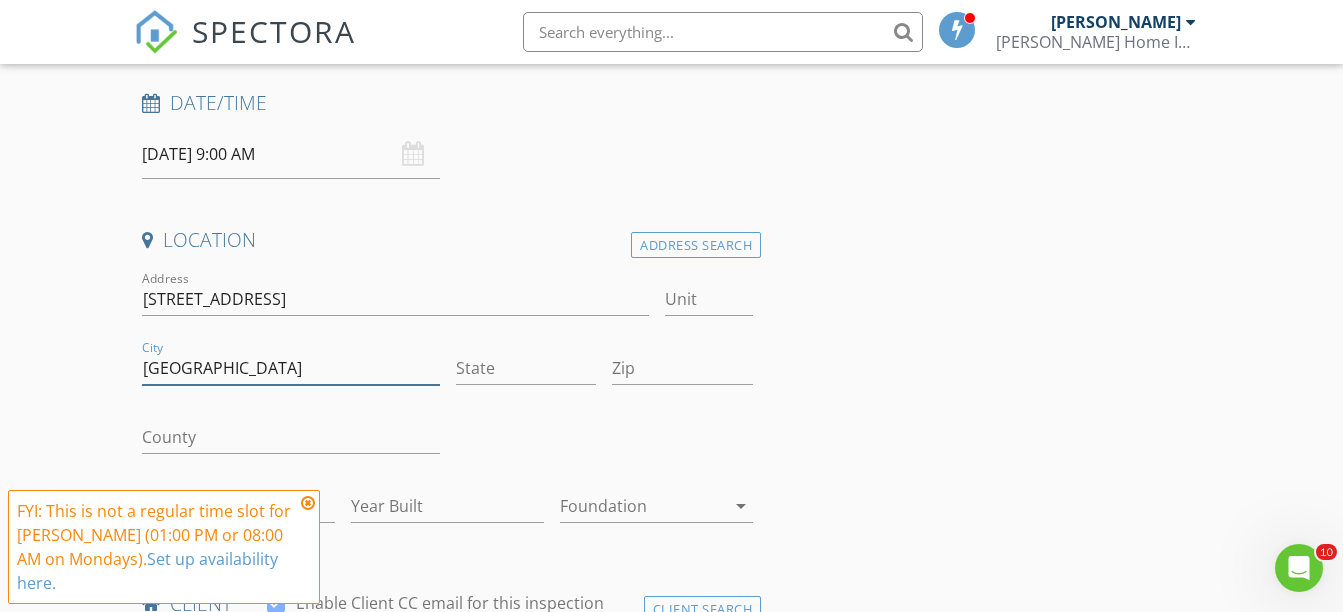 type on "[GEOGRAPHIC_DATA]" 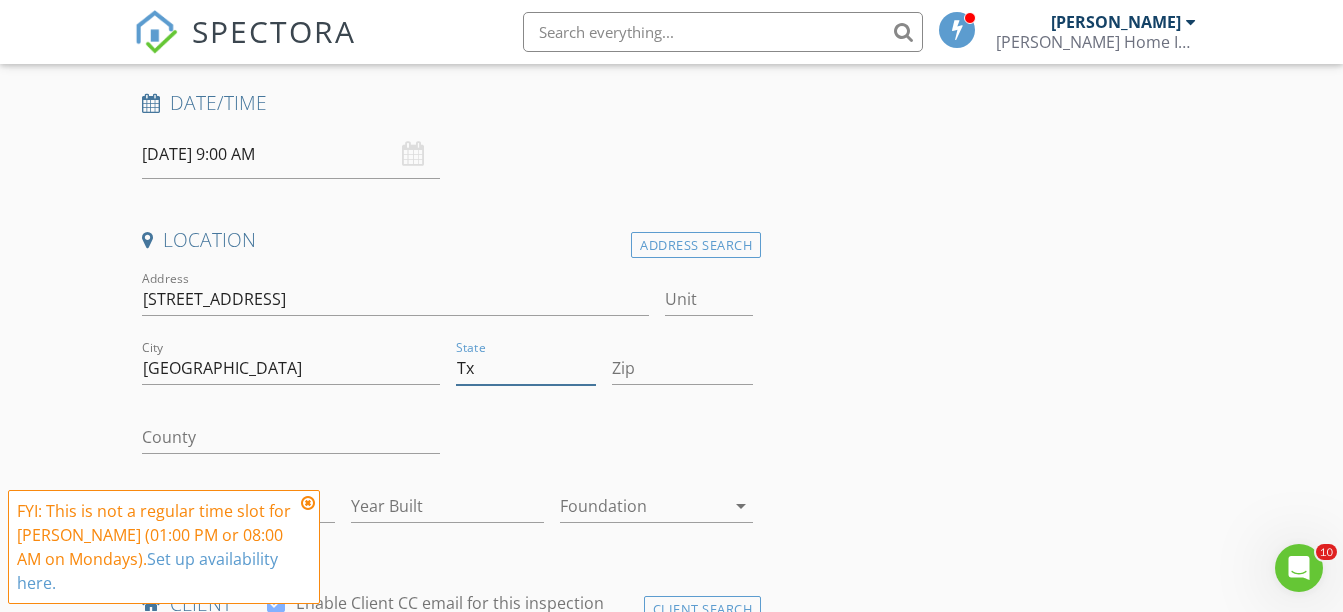 type on "Tx" 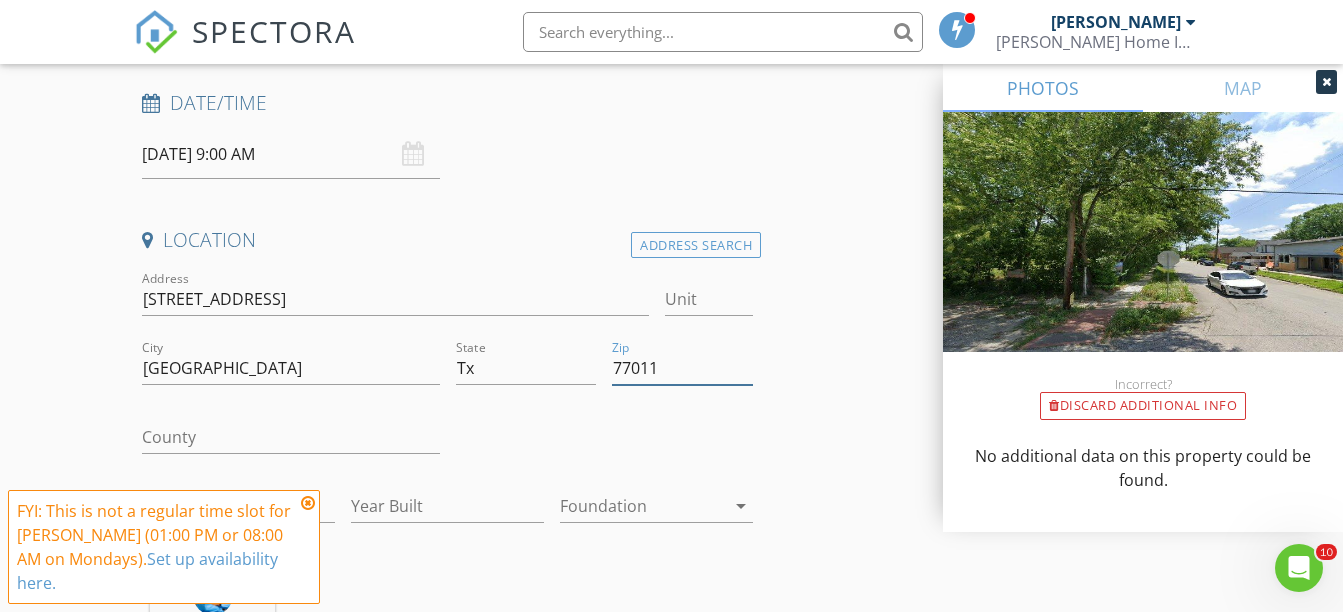 type on "77011" 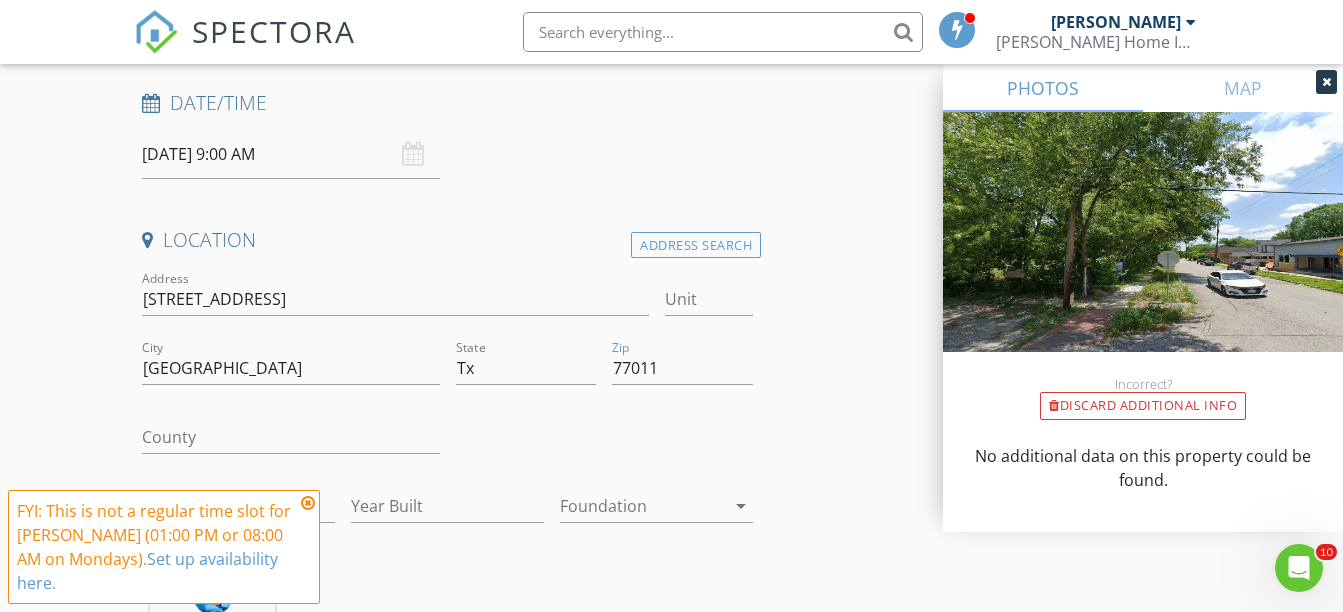 drag, startPoint x: 274, startPoint y: 419, endPoint x: 270, endPoint y: 430, distance: 11.7046995 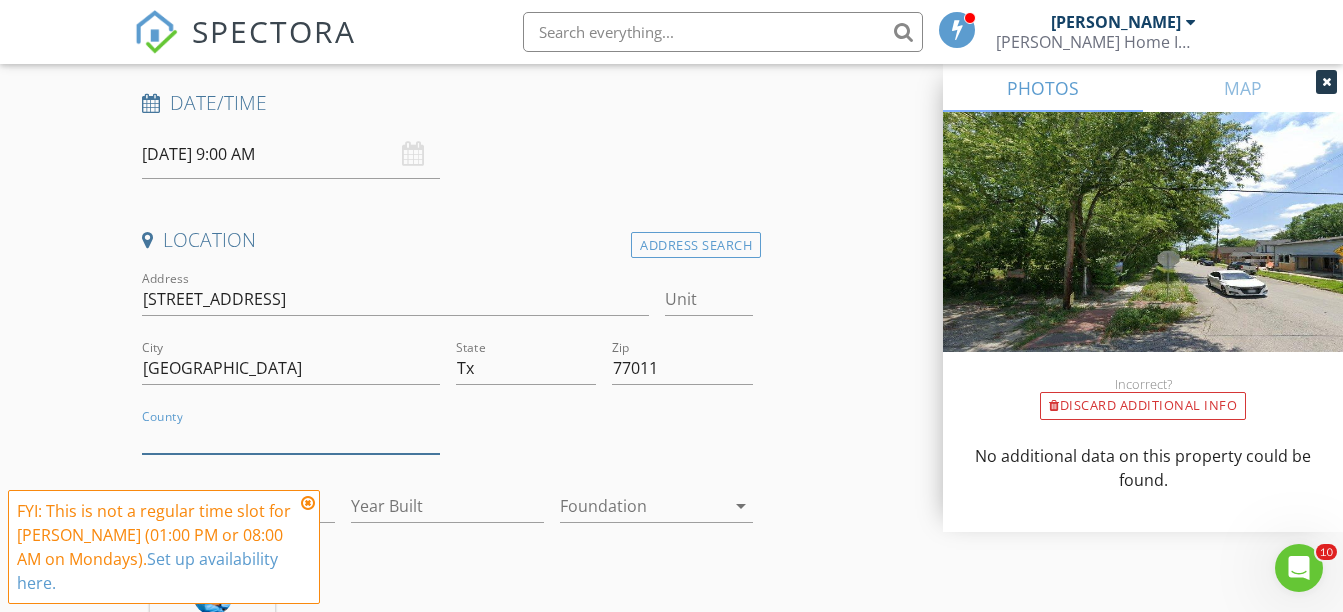 click on "County" at bounding box center (290, 437) 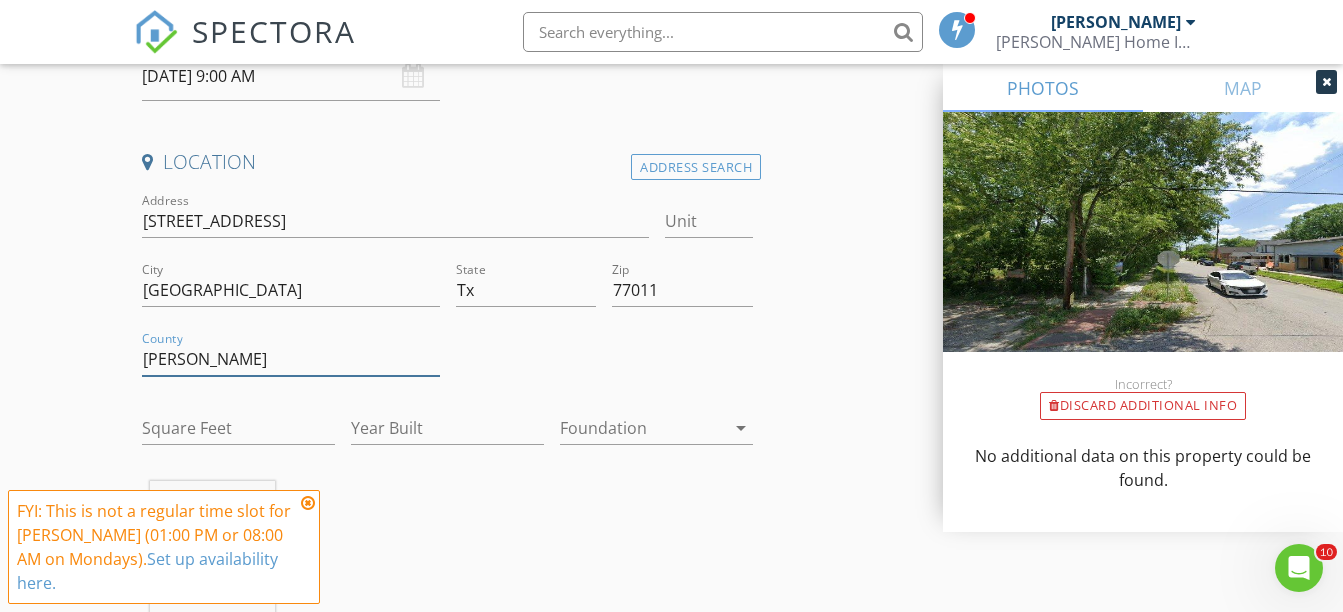 scroll, scrollTop: 500, scrollLeft: 0, axis: vertical 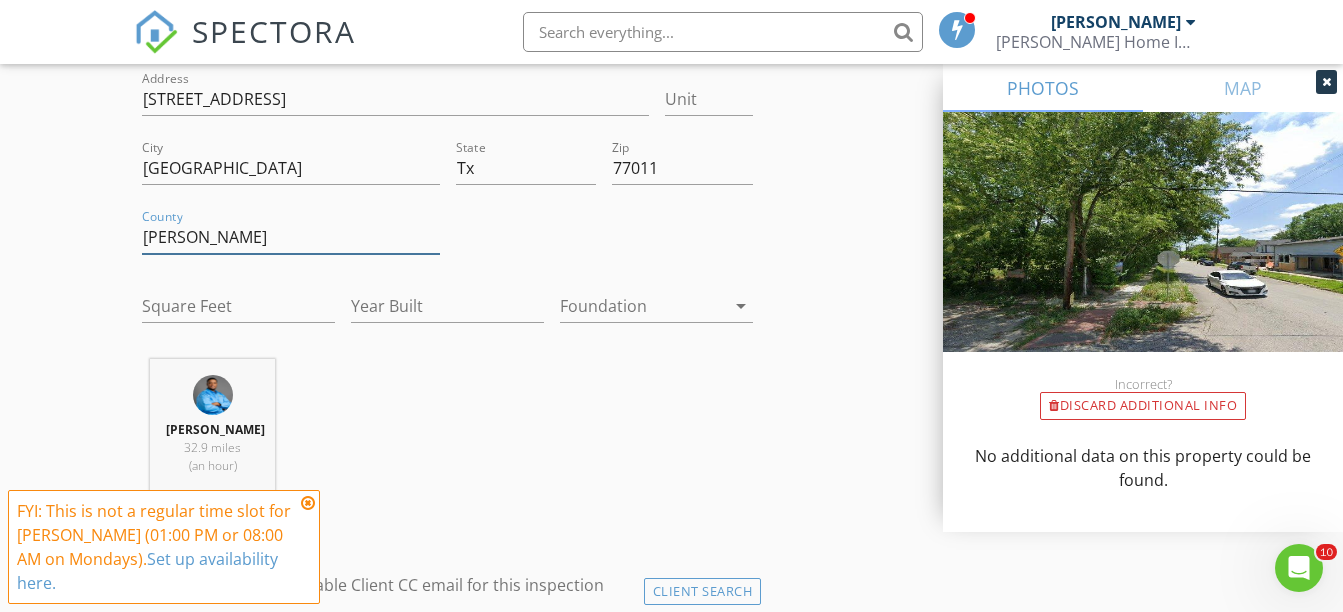 type on "[PERSON_NAME]" 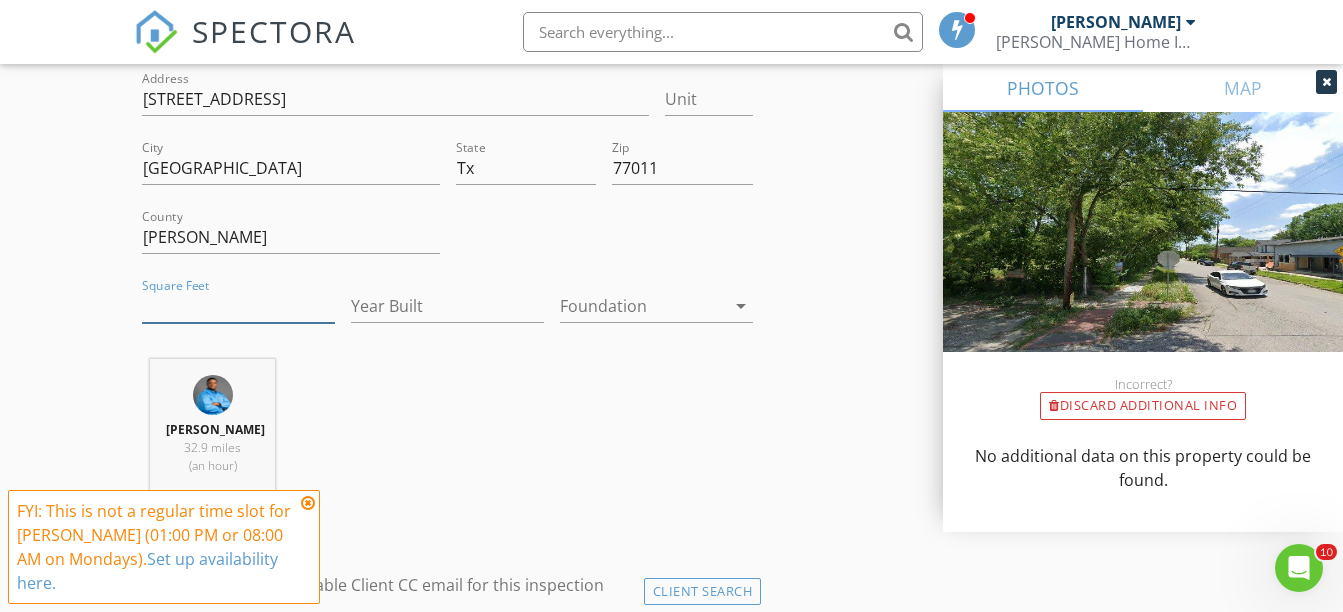 click on "Square Feet" at bounding box center (238, 306) 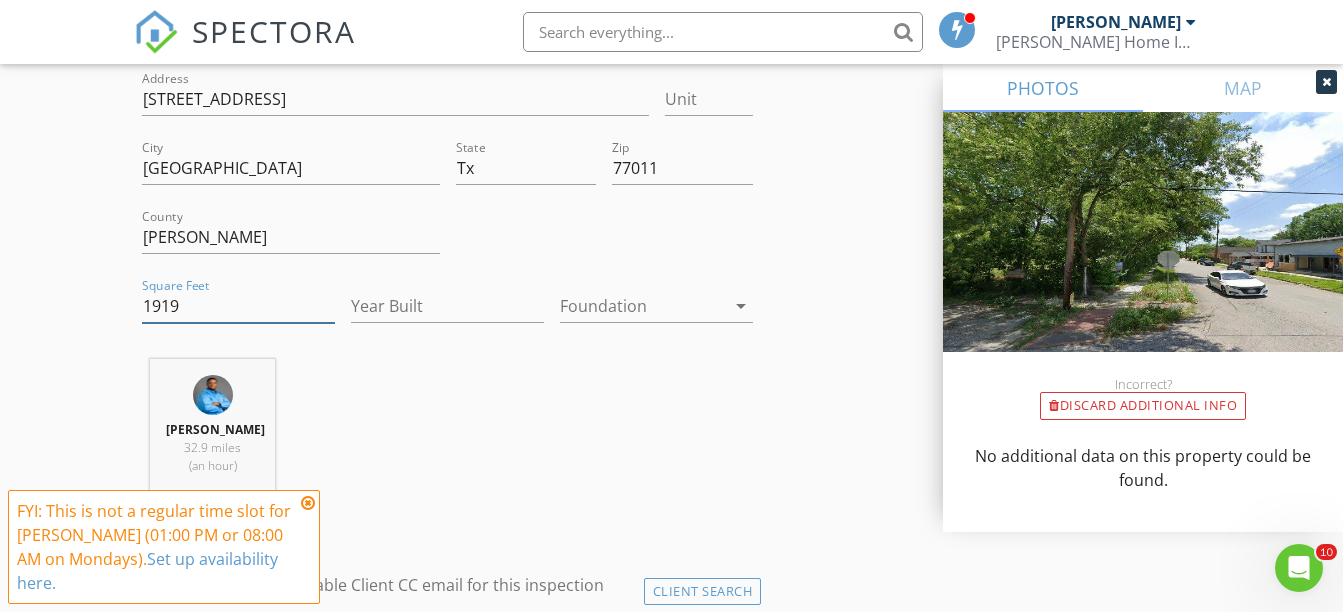 type on "1919" 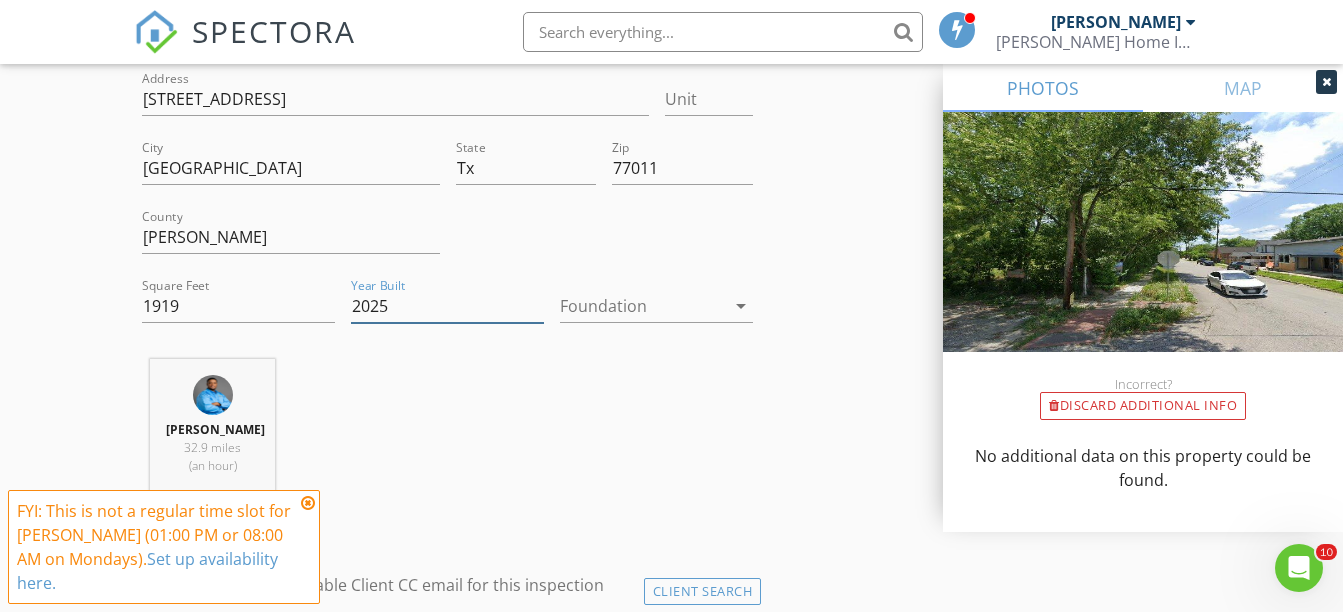 type on "2025" 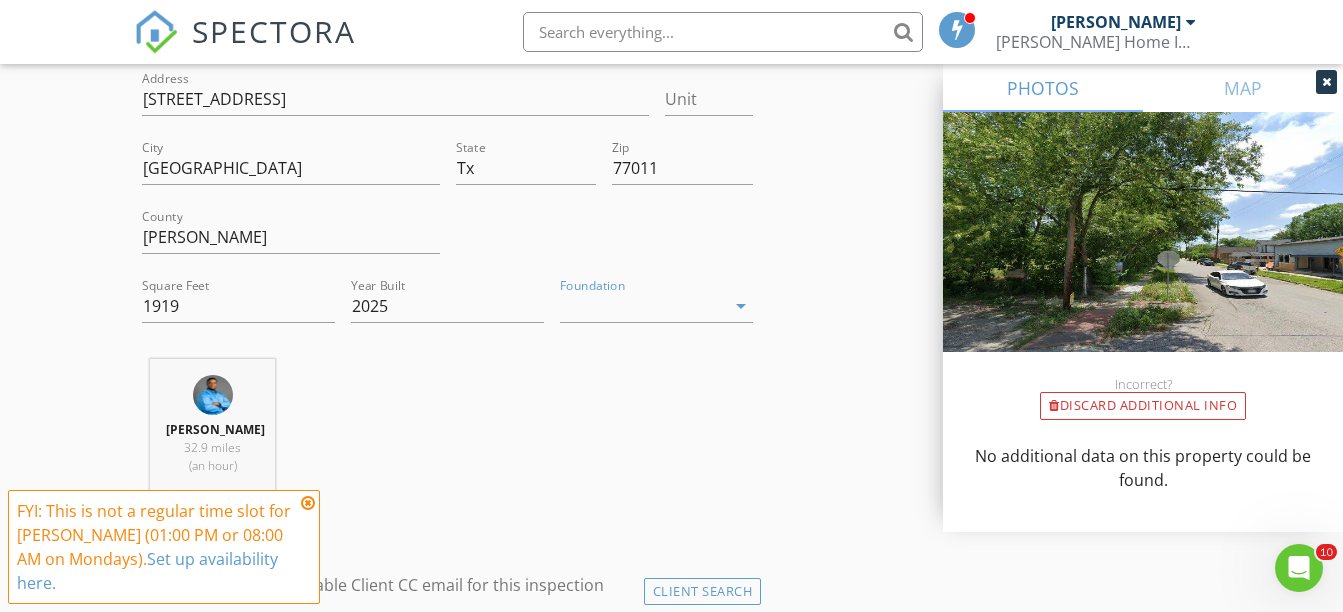 click on "arrow_drop_down" at bounding box center (741, 306) 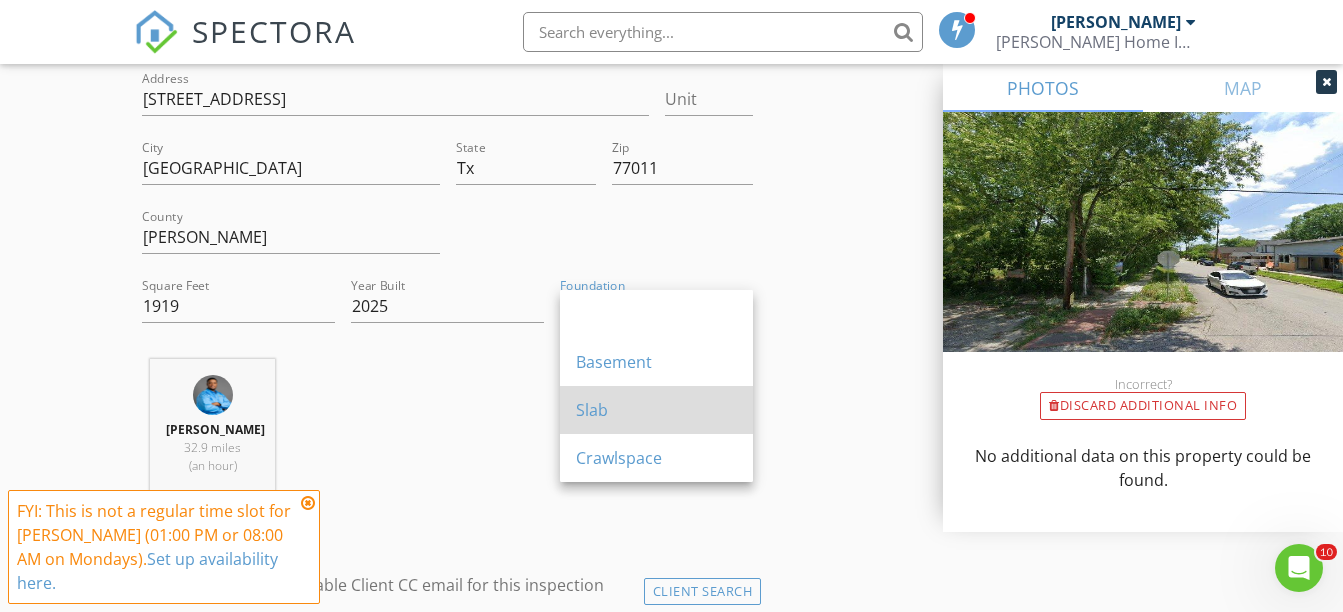 click on "Slab" at bounding box center (656, 410) 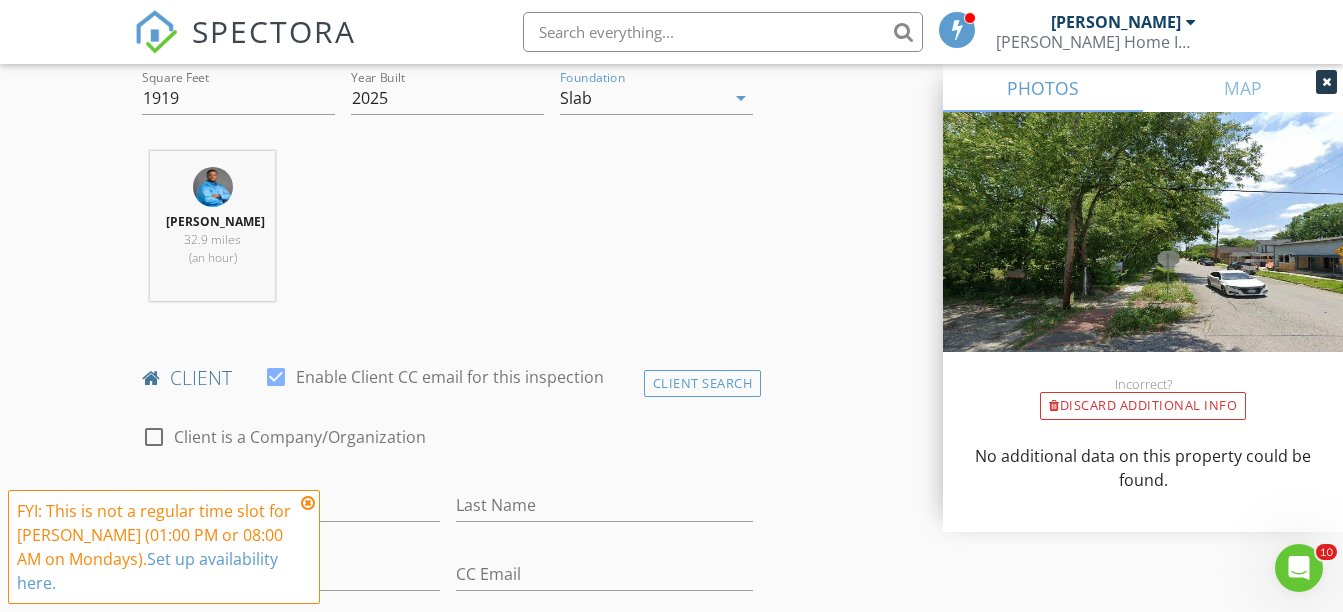 scroll, scrollTop: 800, scrollLeft: 0, axis: vertical 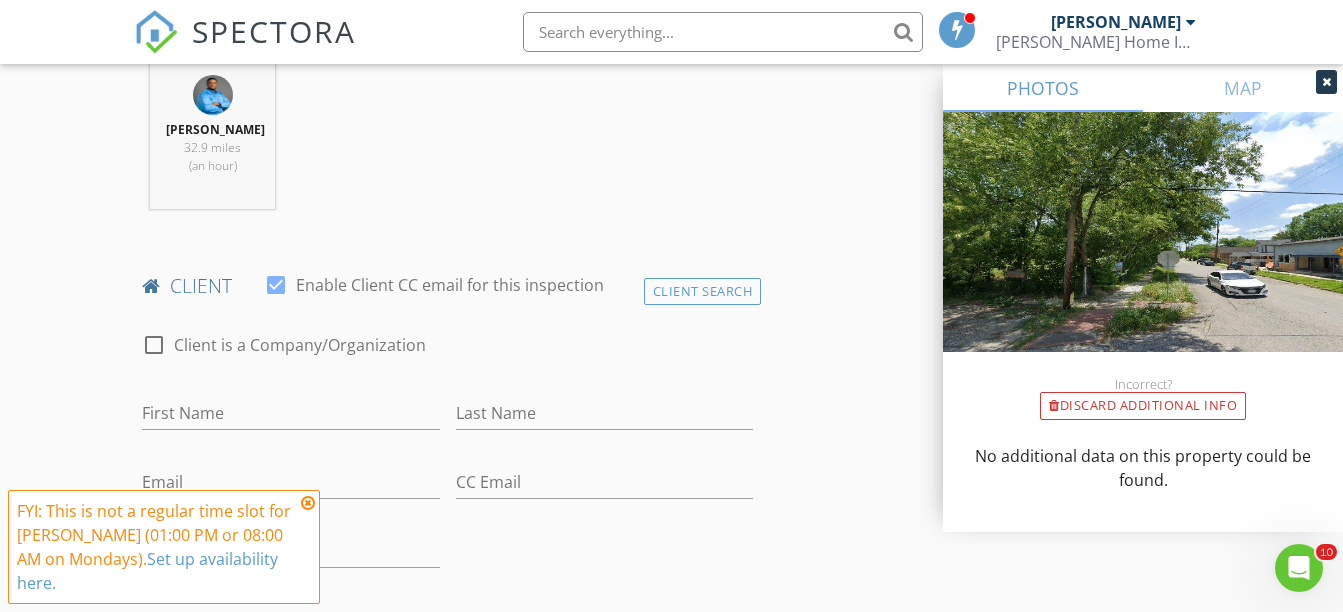 click at bounding box center [308, 503] 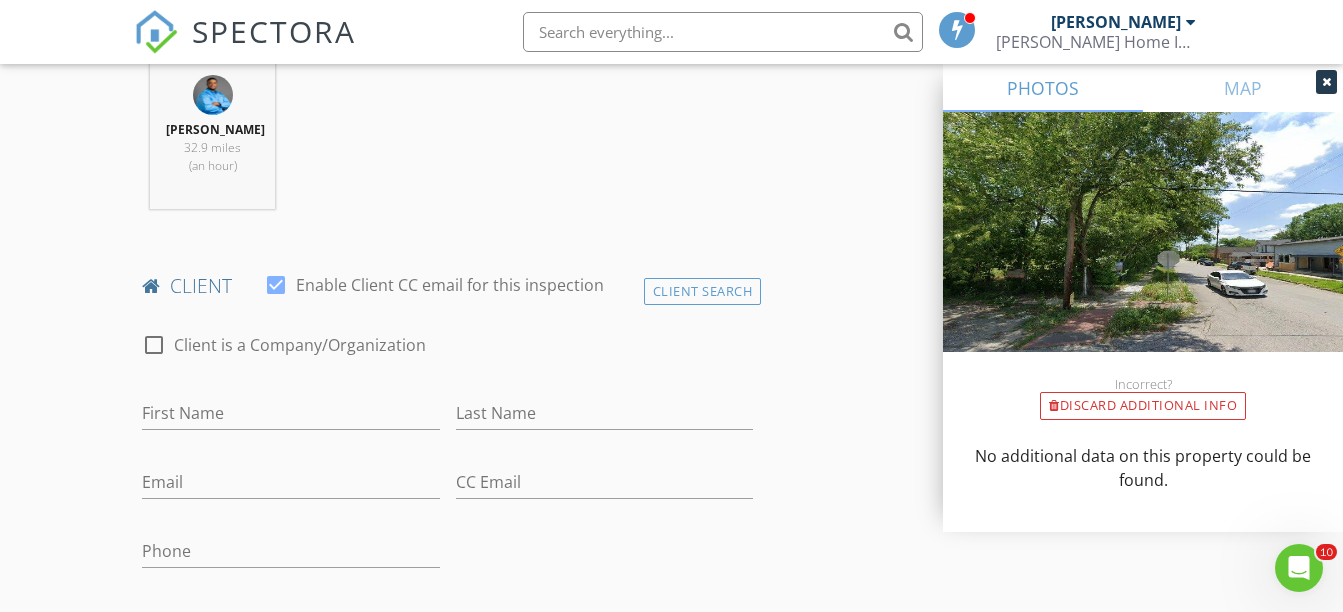 click on "First Name" at bounding box center [290, 417] 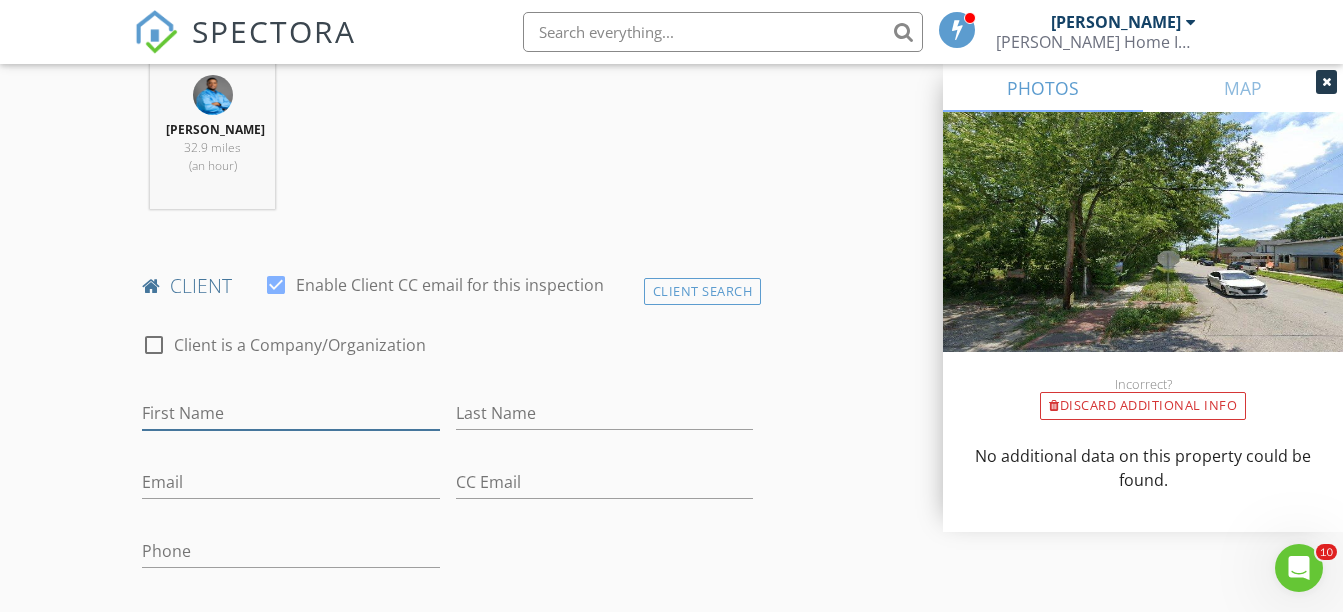 click on "First Name" at bounding box center [290, 413] 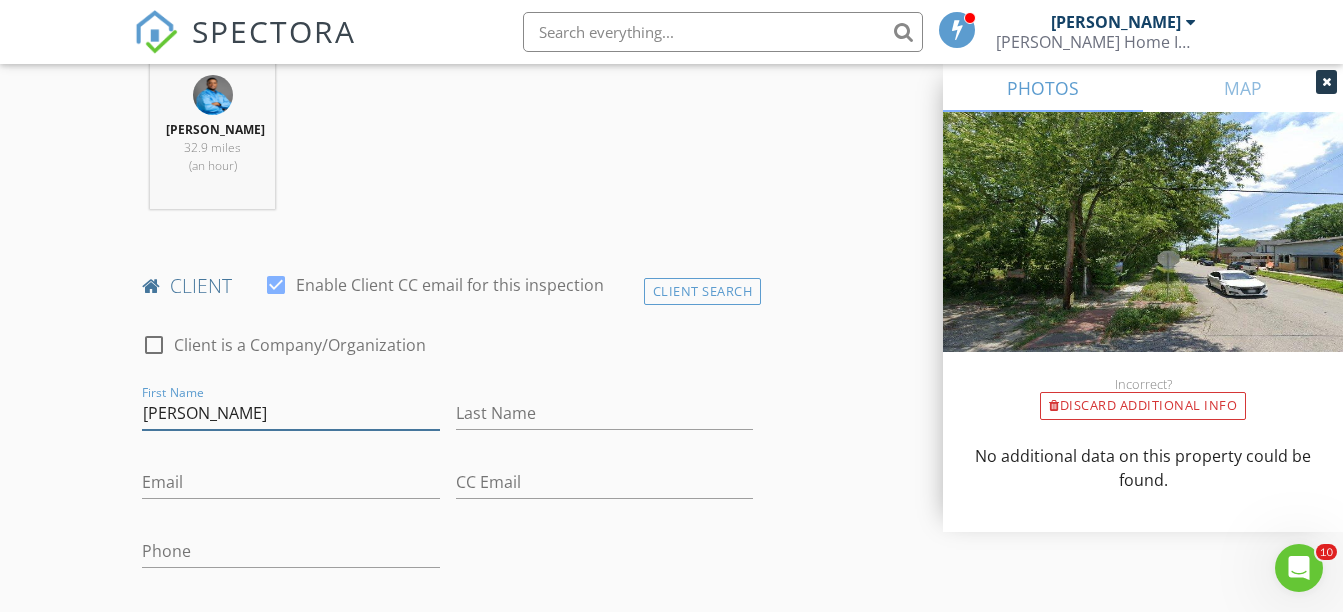 type on "[PERSON_NAME]" 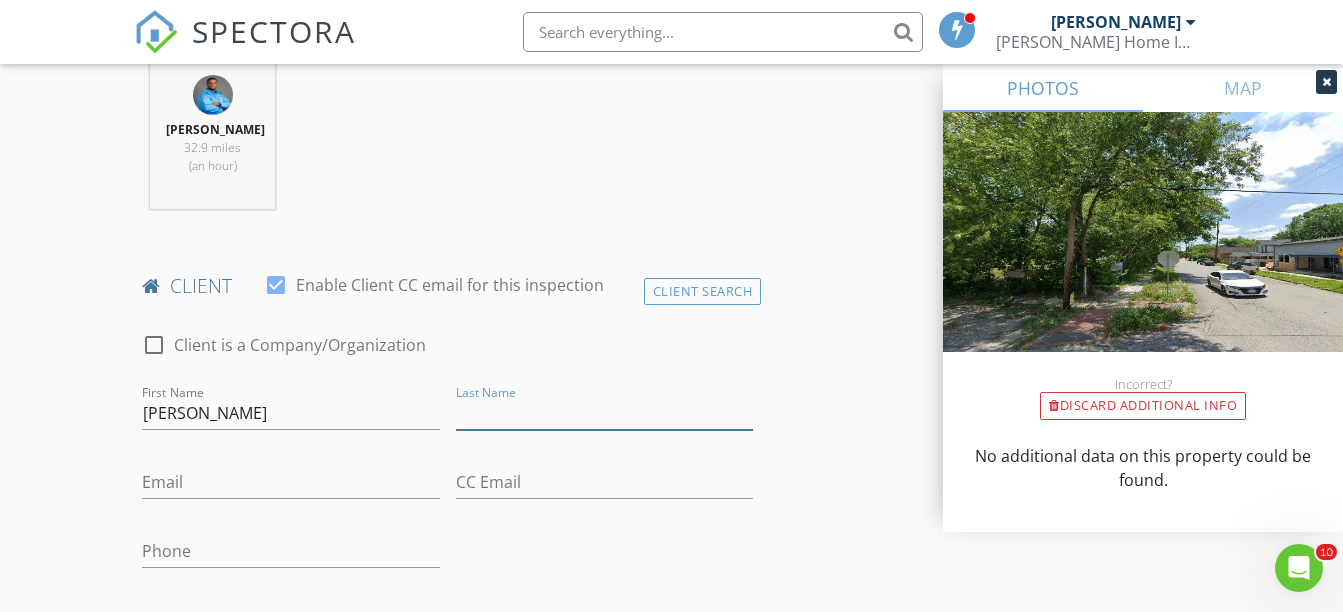 type on "a" 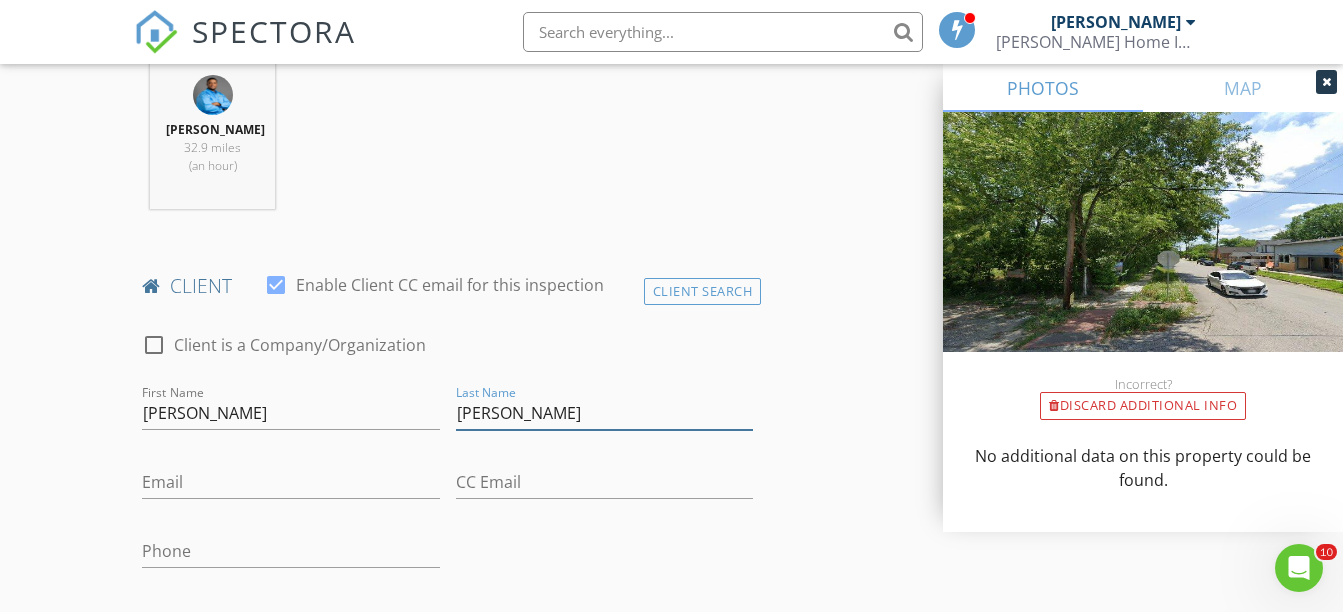 type on "[PERSON_NAME]" 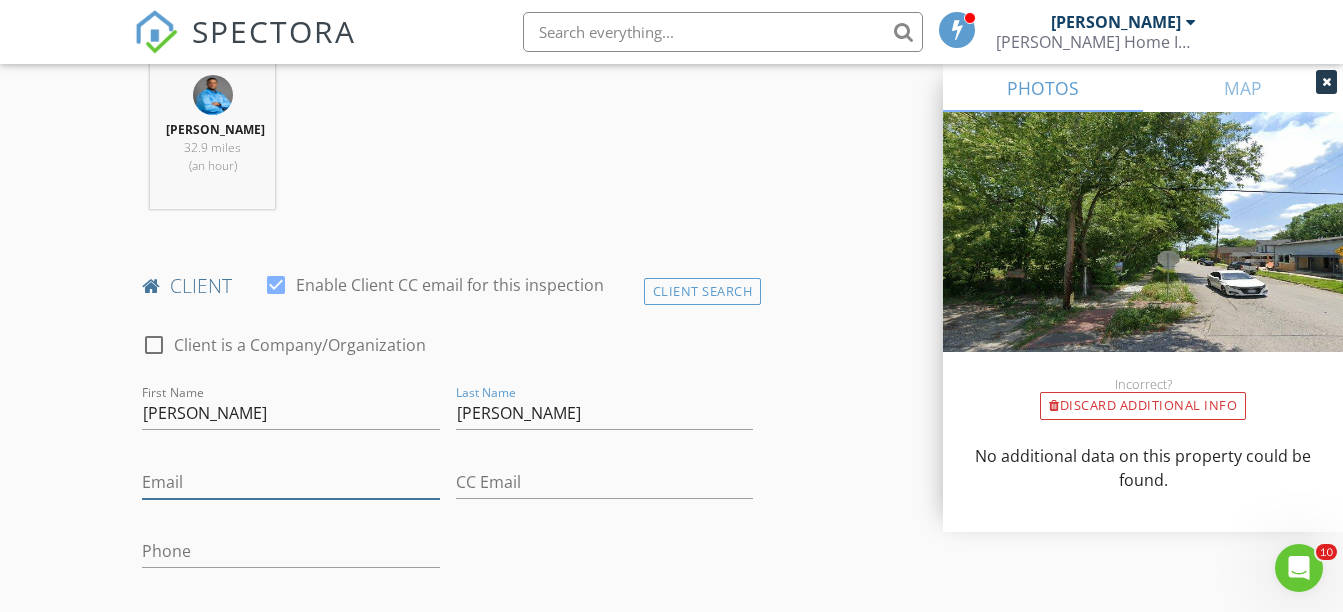 click on "Email" at bounding box center [290, 482] 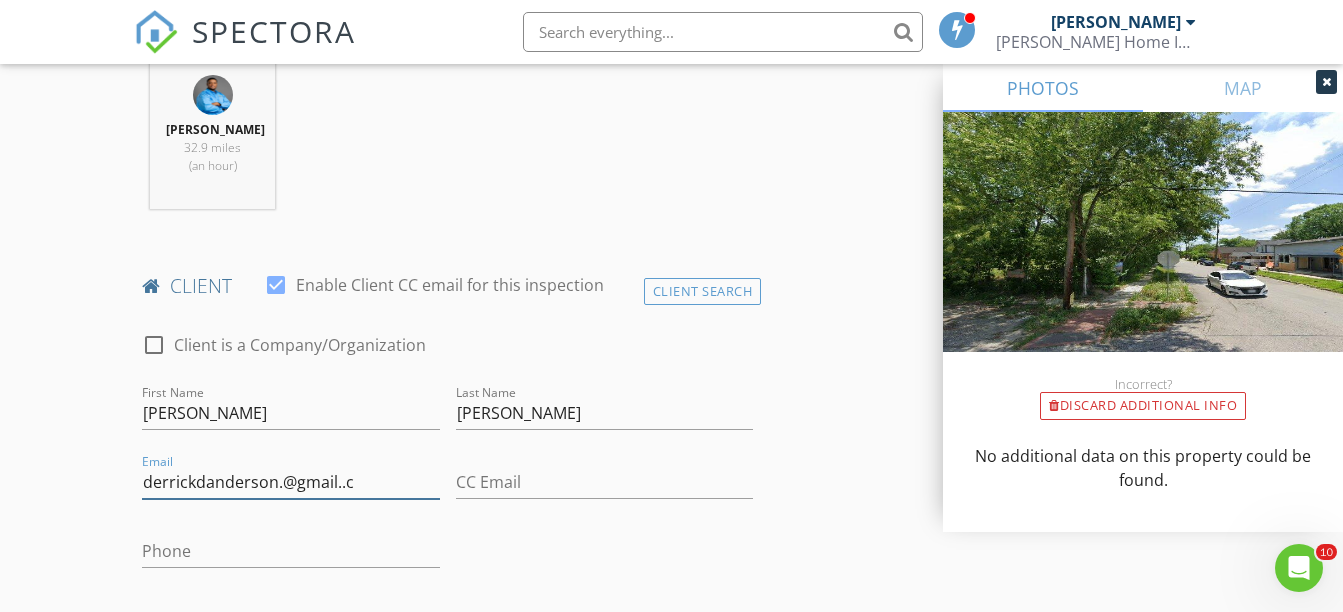 click on "derrickdanderson.@gmail..c" at bounding box center (290, 482) 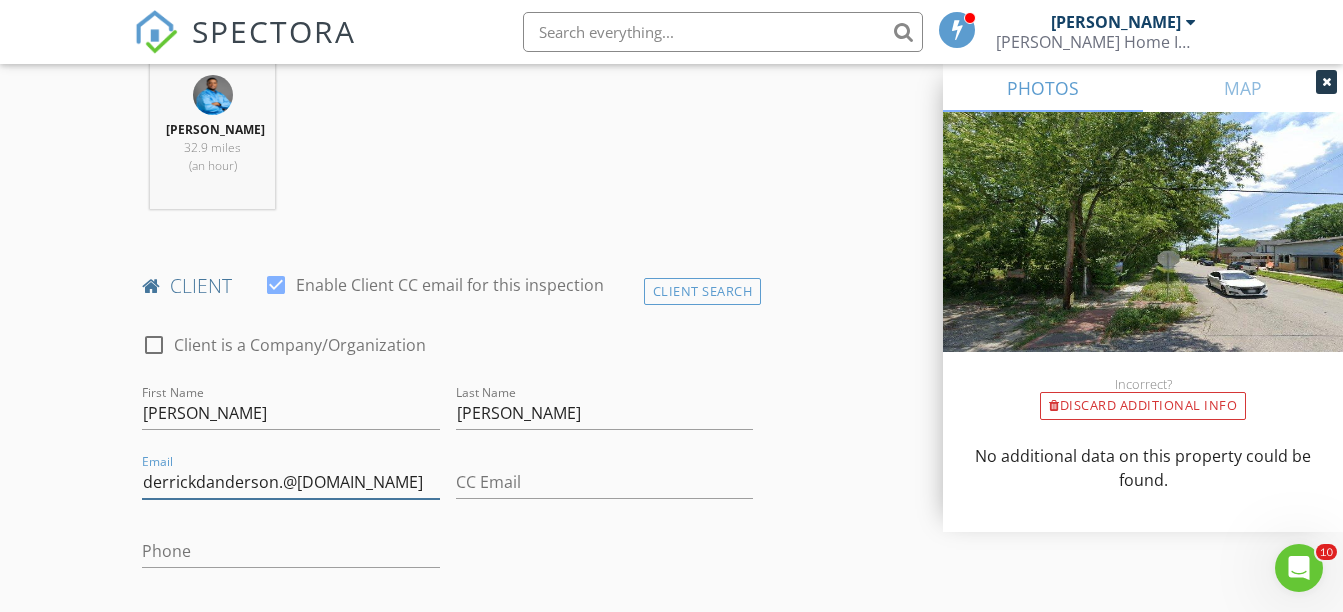 type on "derrickdanderson.@[DOMAIN_NAME]" 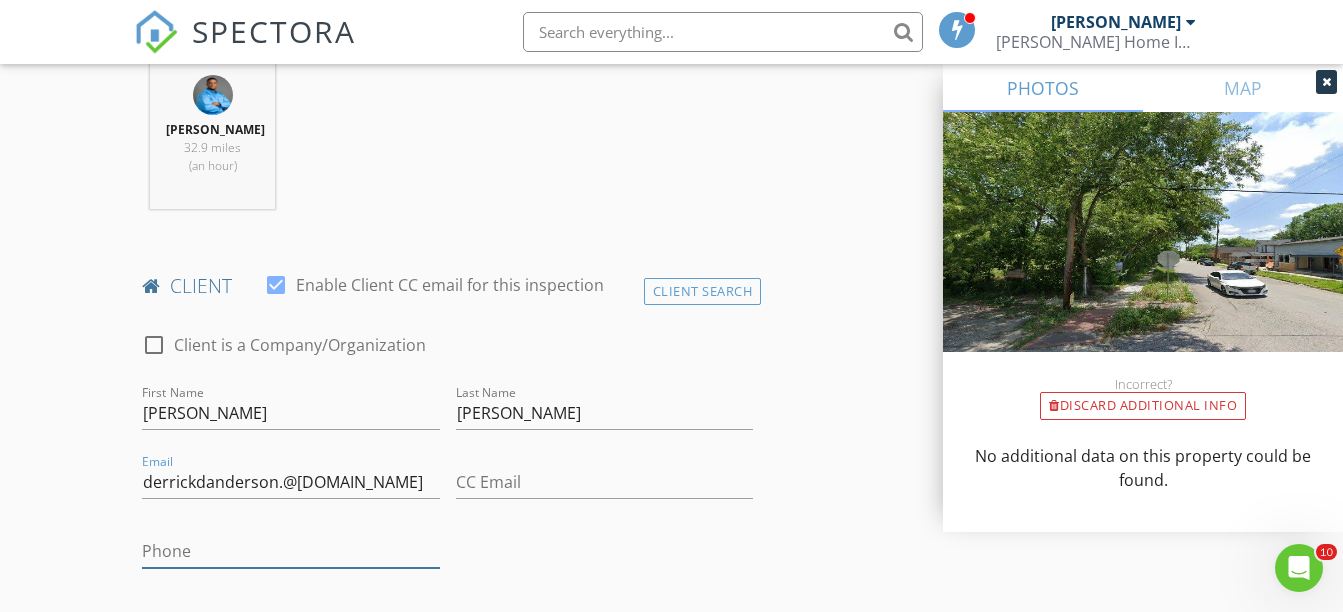 click on "Phone" at bounding box center (290, 551) 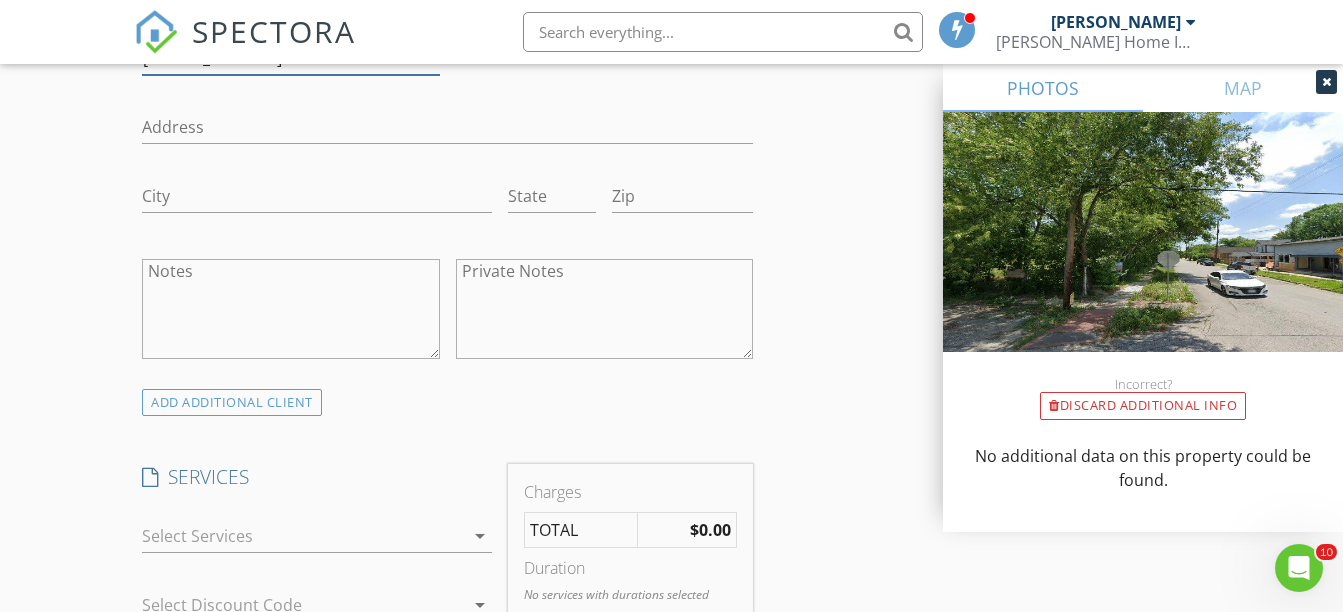 scroll, scrollTop: 1400, scrollLeft: 0, axis: vertical 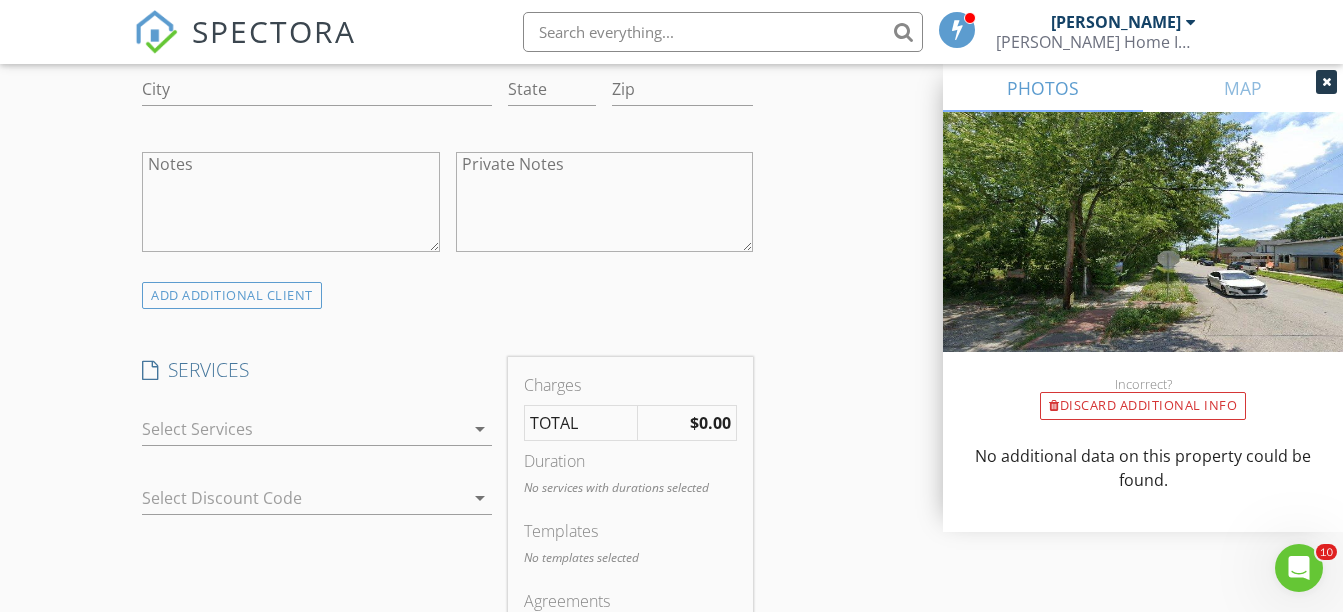 type on "[PHONE_NUMBER]" 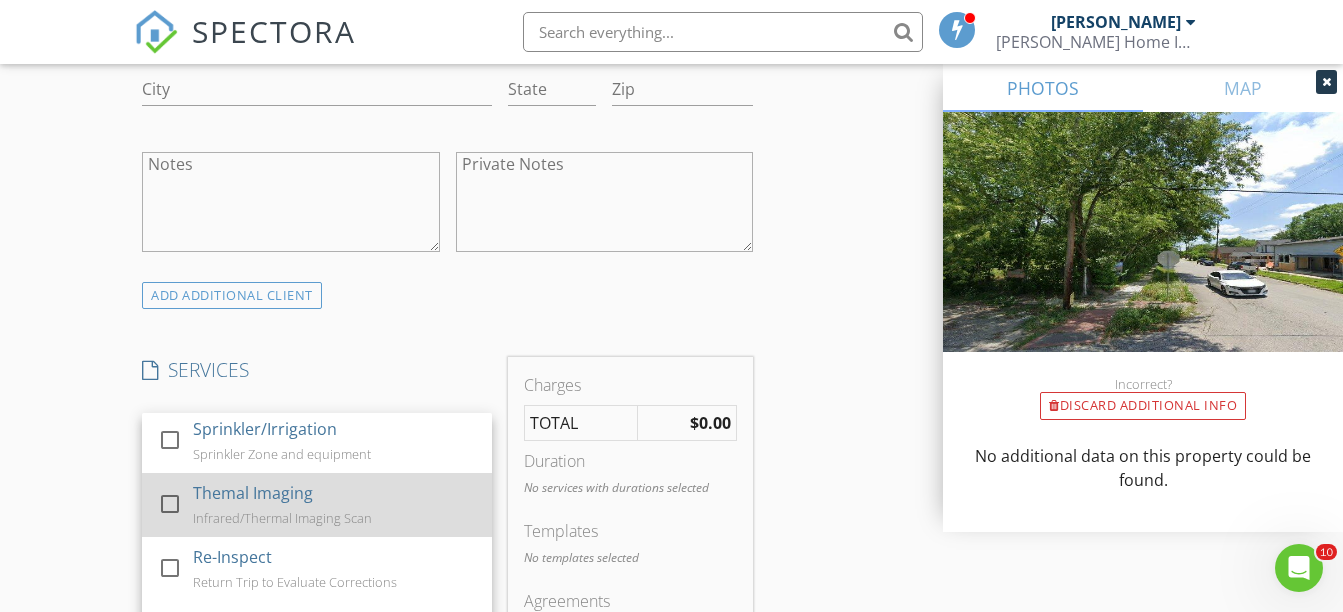 scroll, scrollTop: 292, scrollLeft: 0, axis: vertical 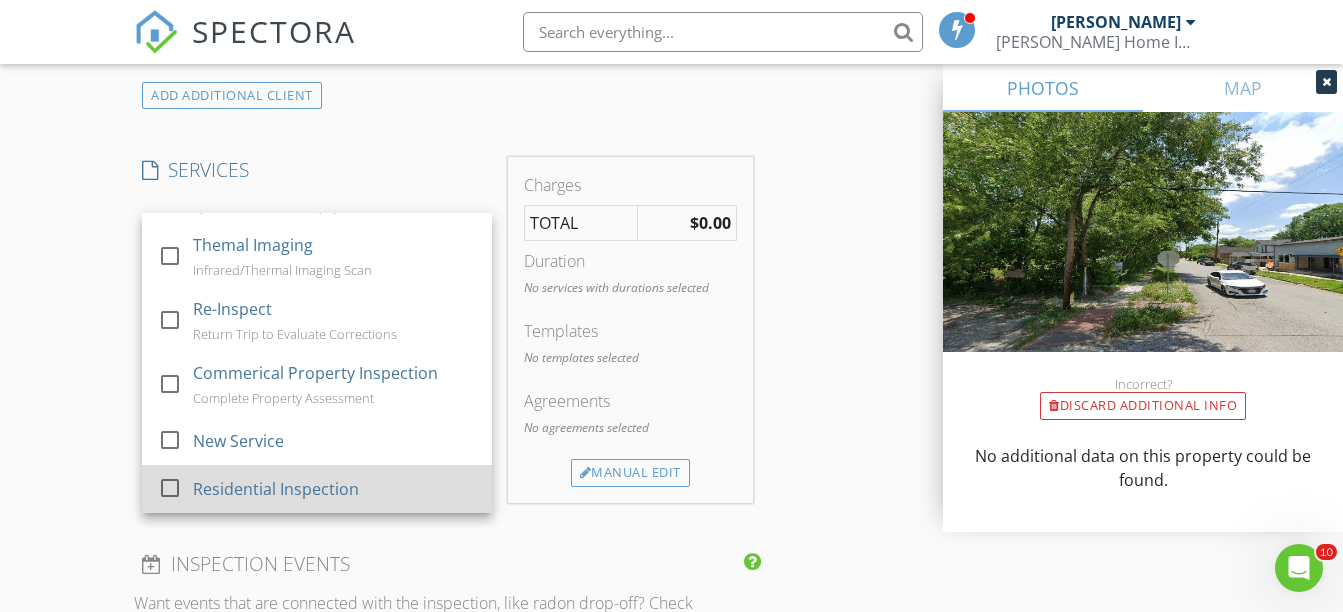click on "Residential Inspection" at bounding box center (276, 489) 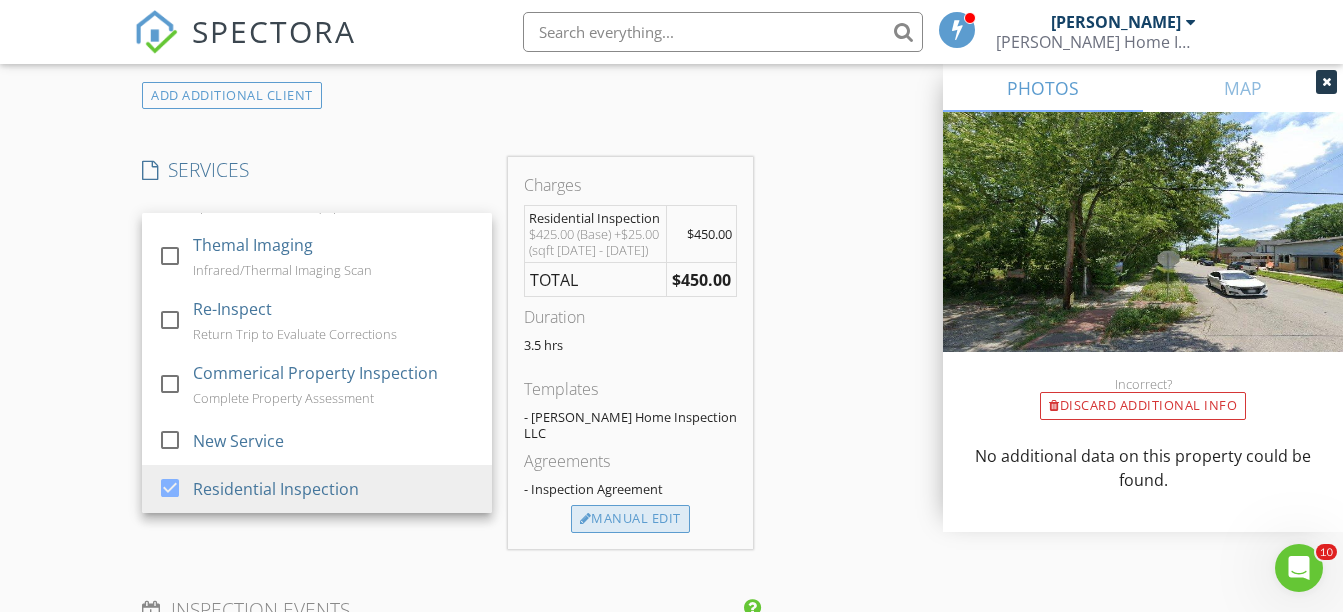 click on "Manual Edit" at bounding box center (630, 519) 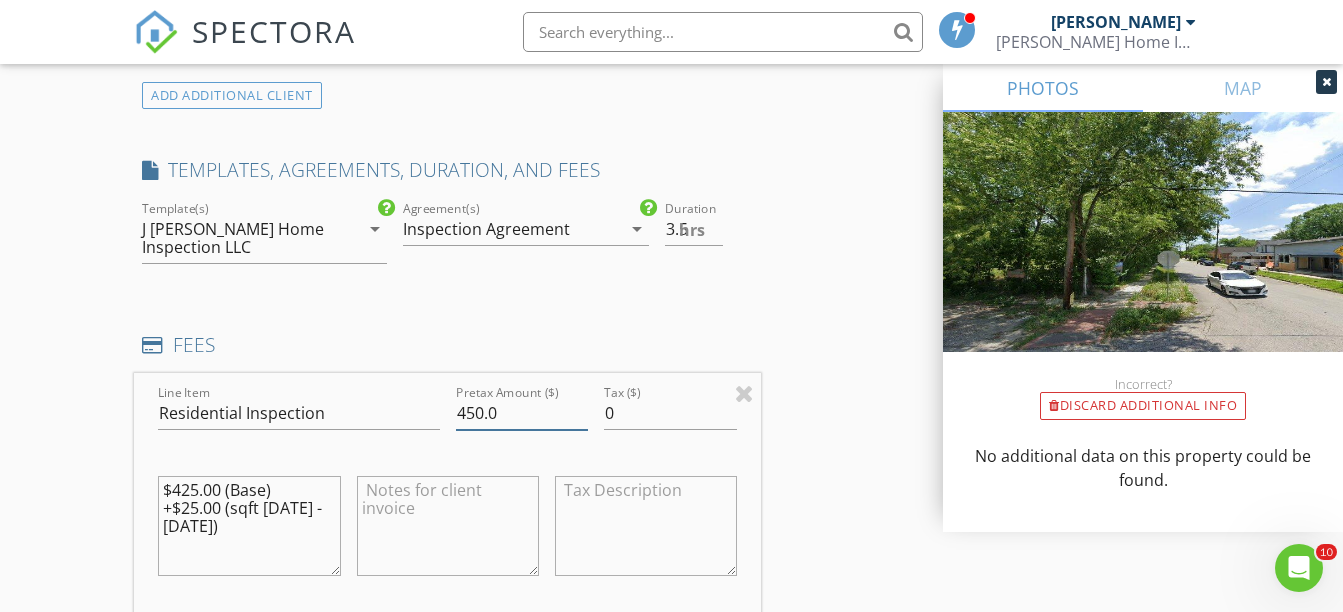 click on "450.0" at bounding box center (522, 413) 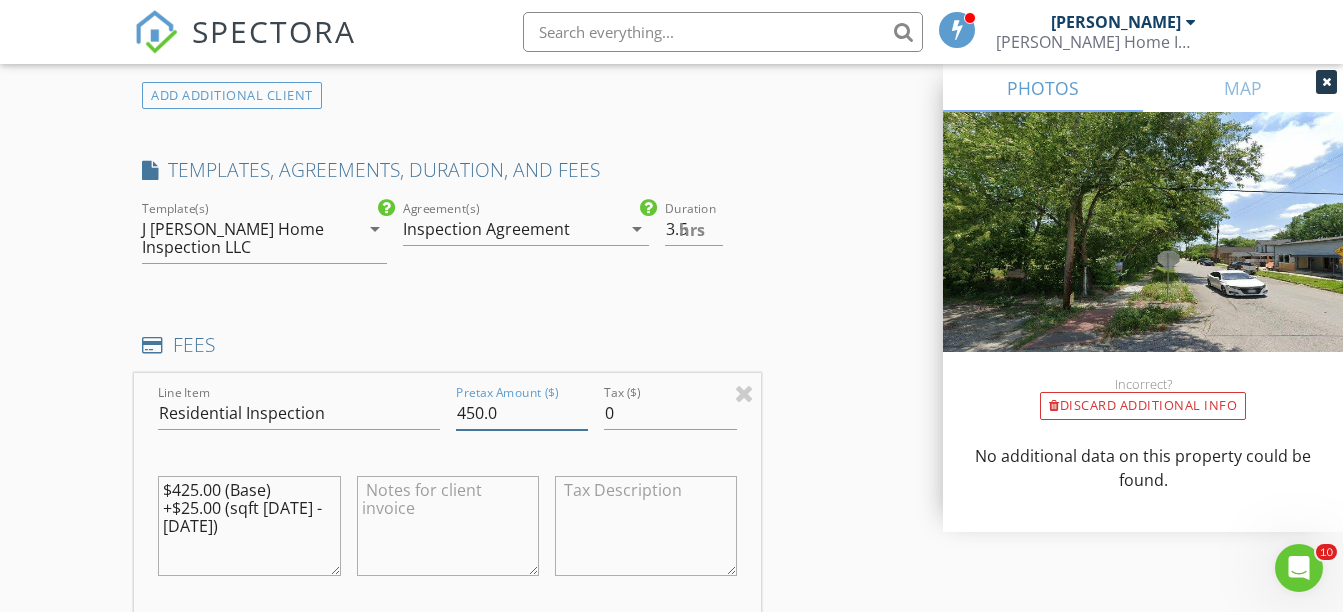 click on "450.0" at bounding box center [522, 413] 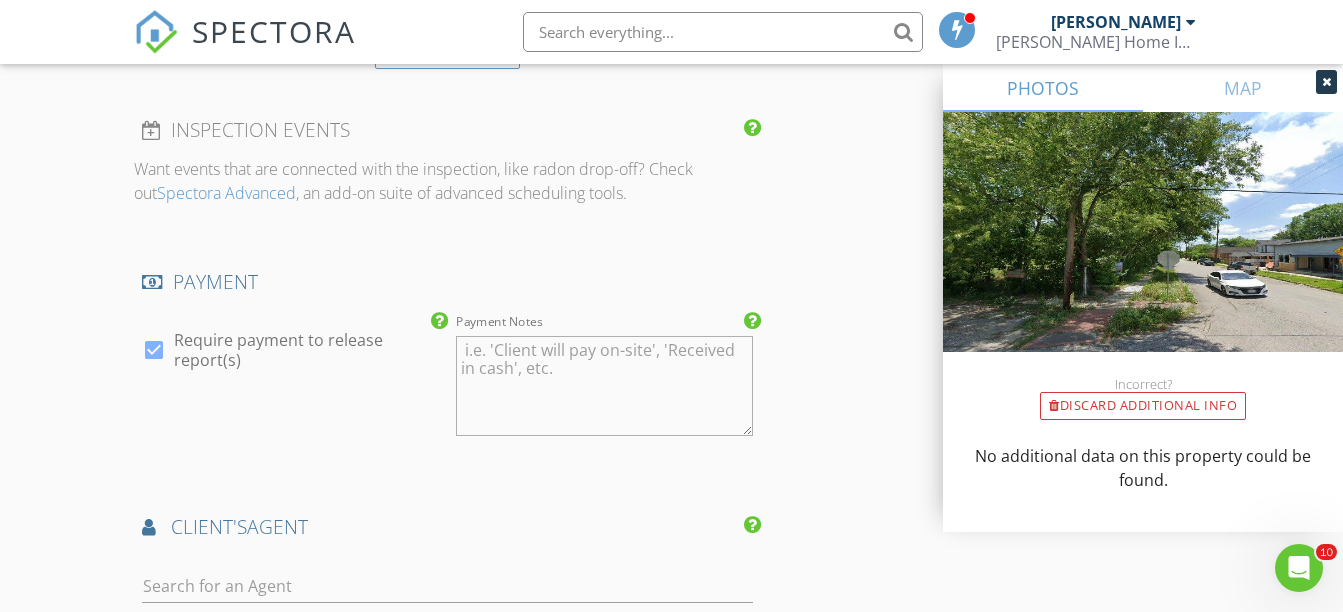 scroll, scrollTop: 2400, scrollLeft: 0, axis: vertical 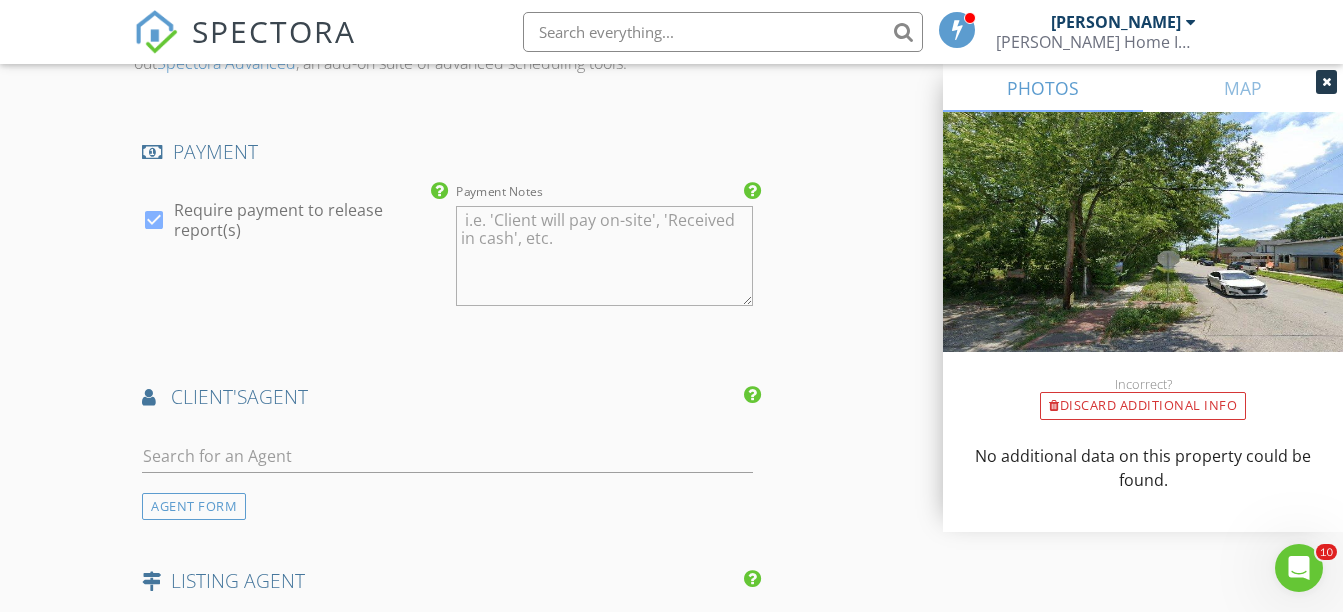 type on "480.29" 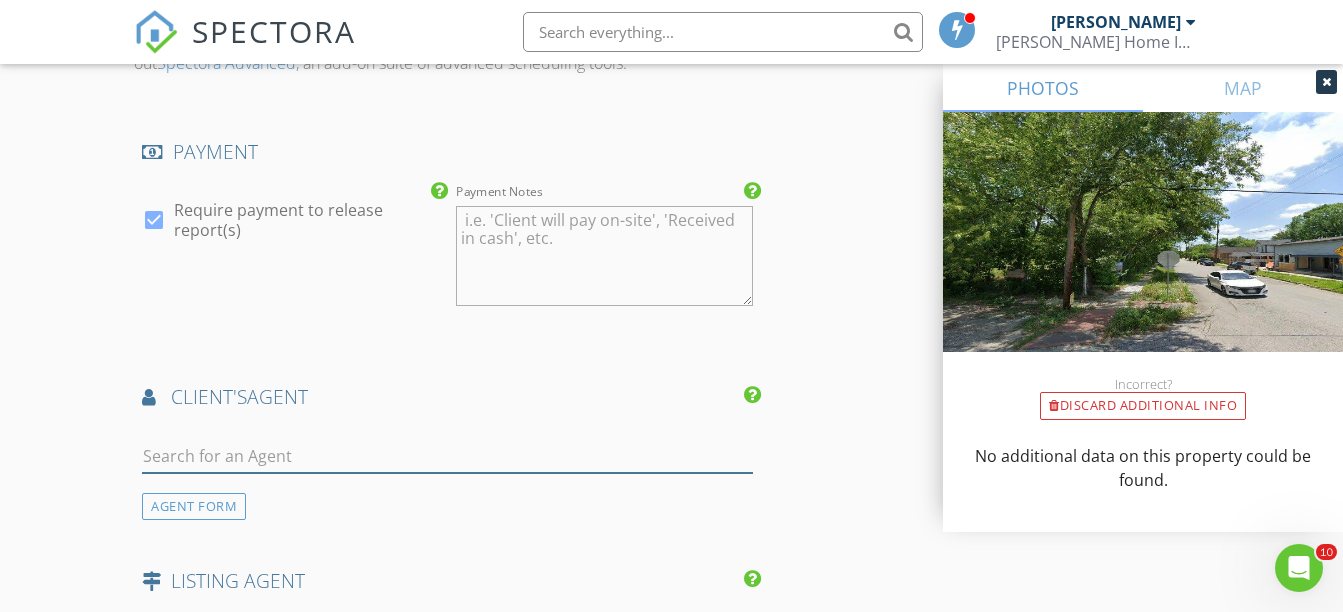 click at bounding box center (447, 456) 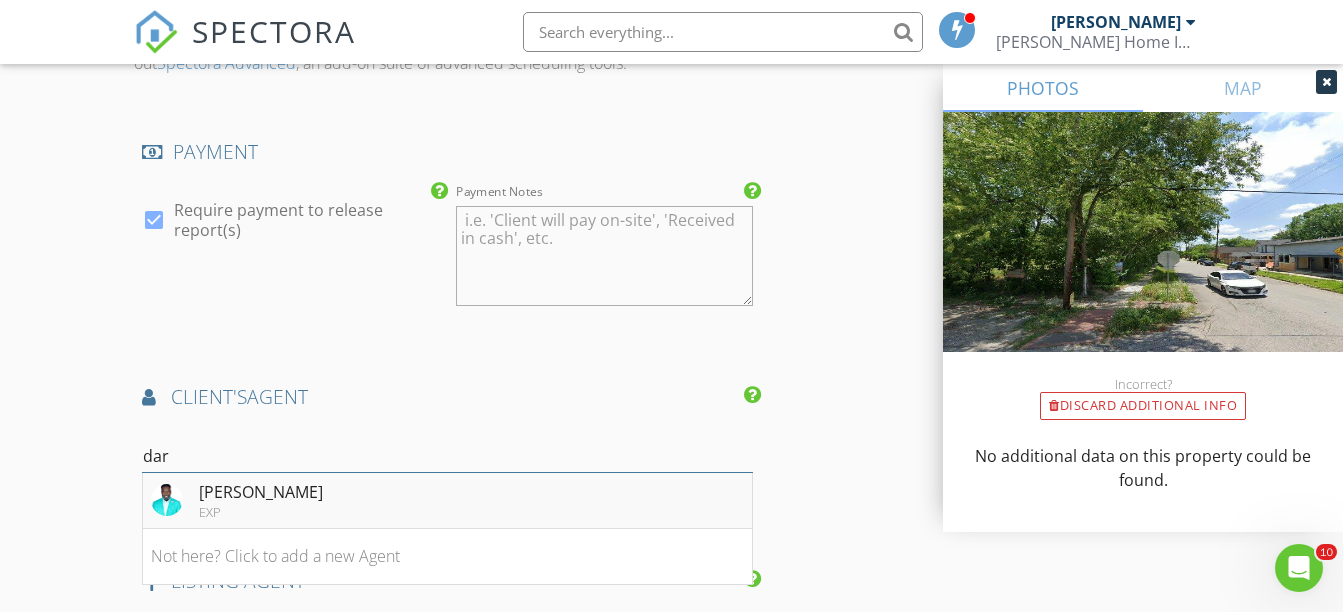 type on "dar" 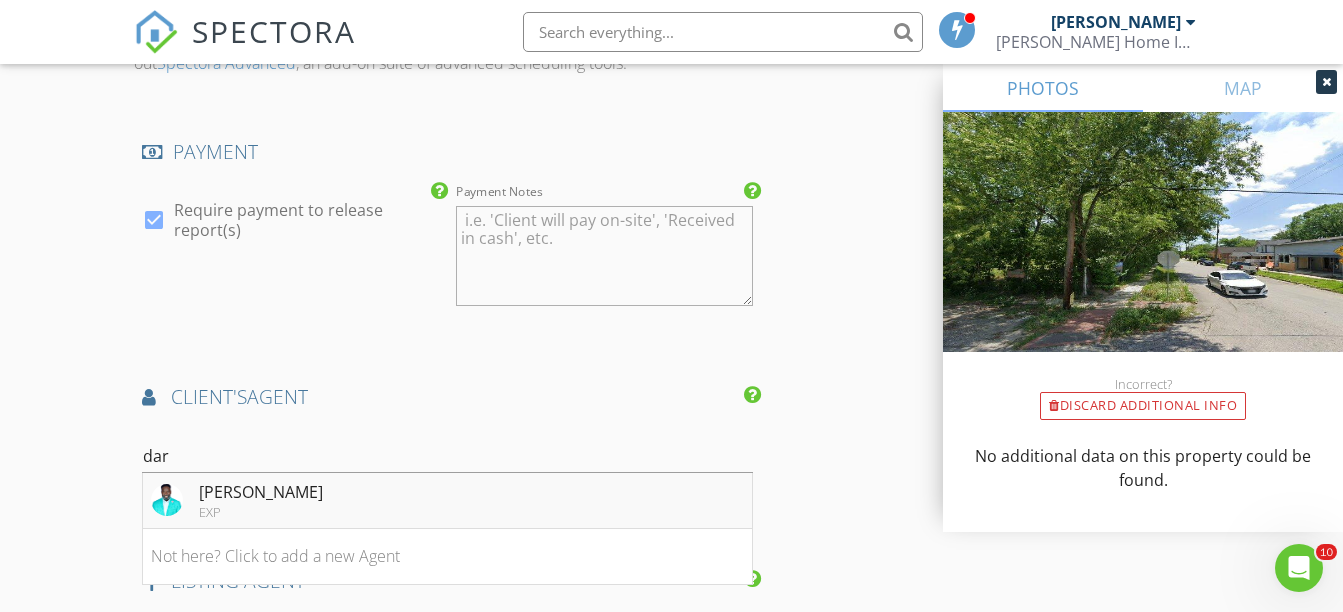 click on "[PERSON_NAME]" at bounding box center (261, 492) 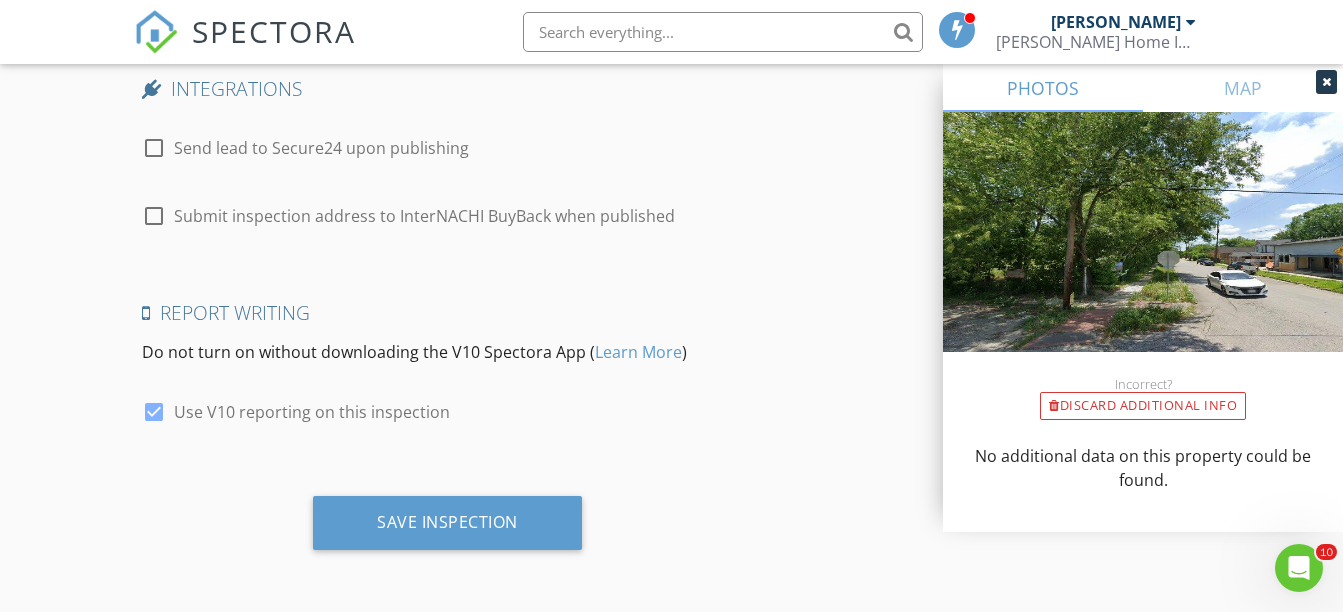 scroll, scrollTop: 3914, scrollLeft: 0, axis: vertical 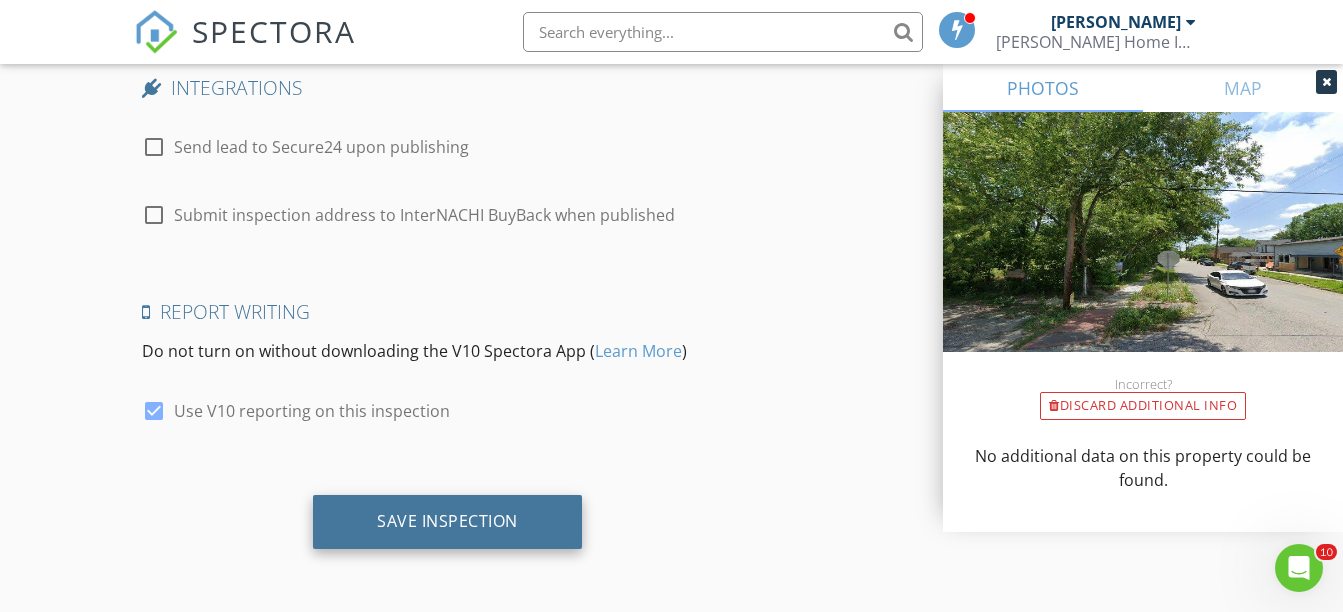 click on "Save Inspection" at bounding box center (447, 521) 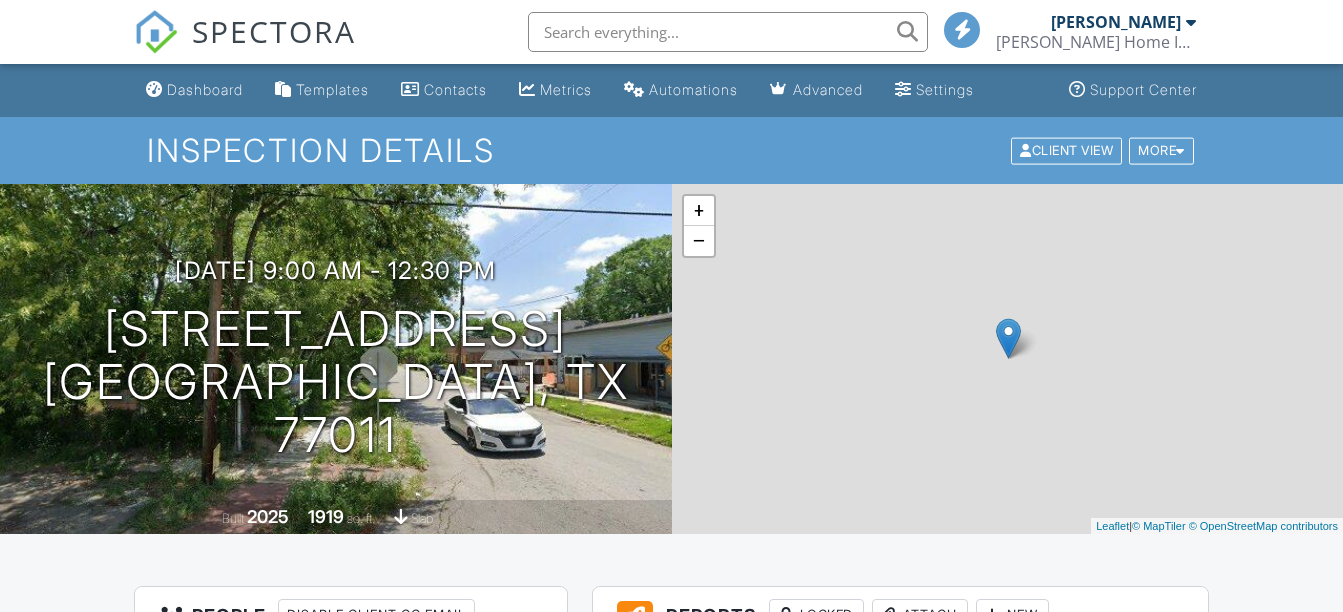scroll, scrollTop: 0, scrollLeft: 0, axis: both 